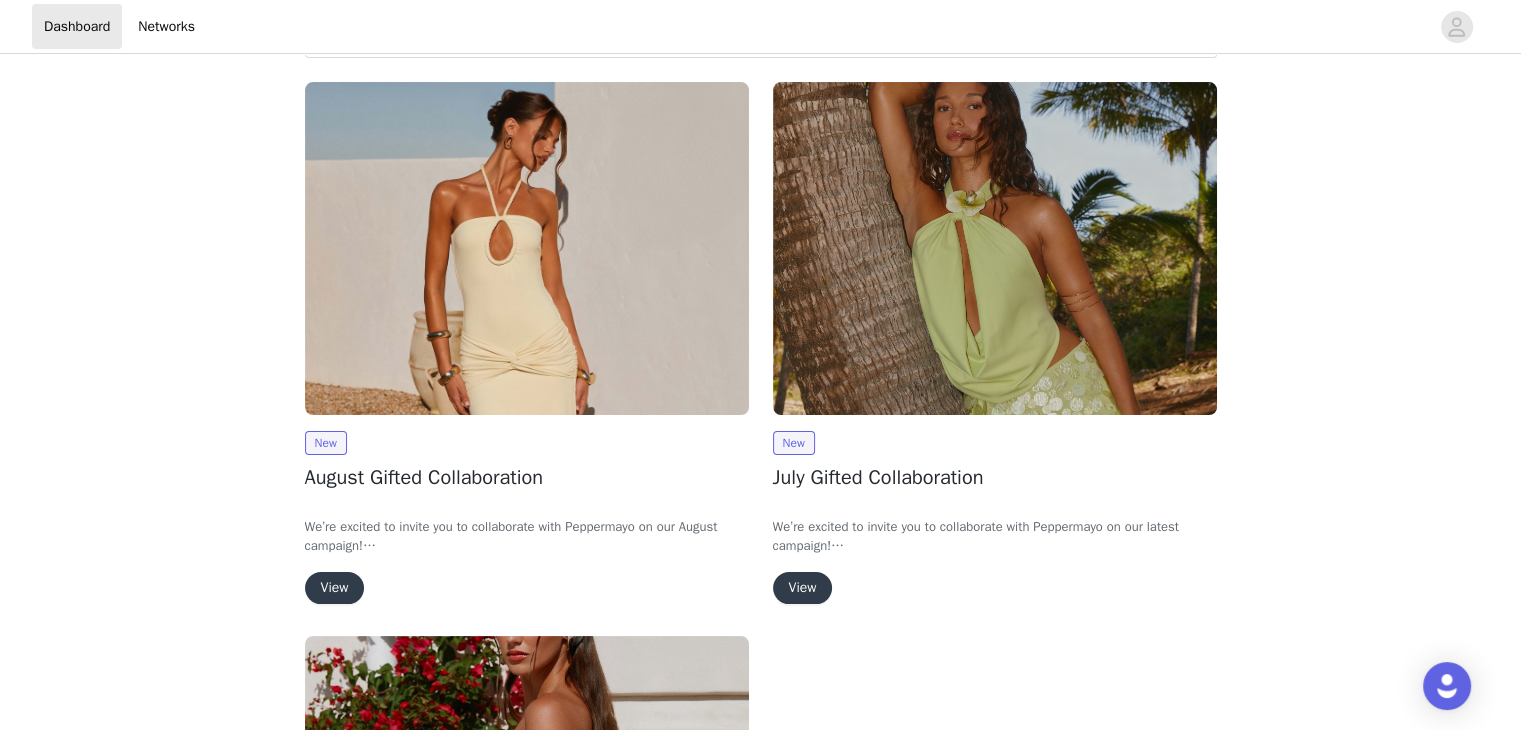 scroll, scrollTop: 236, scrollLeft: 0, axis: vertical 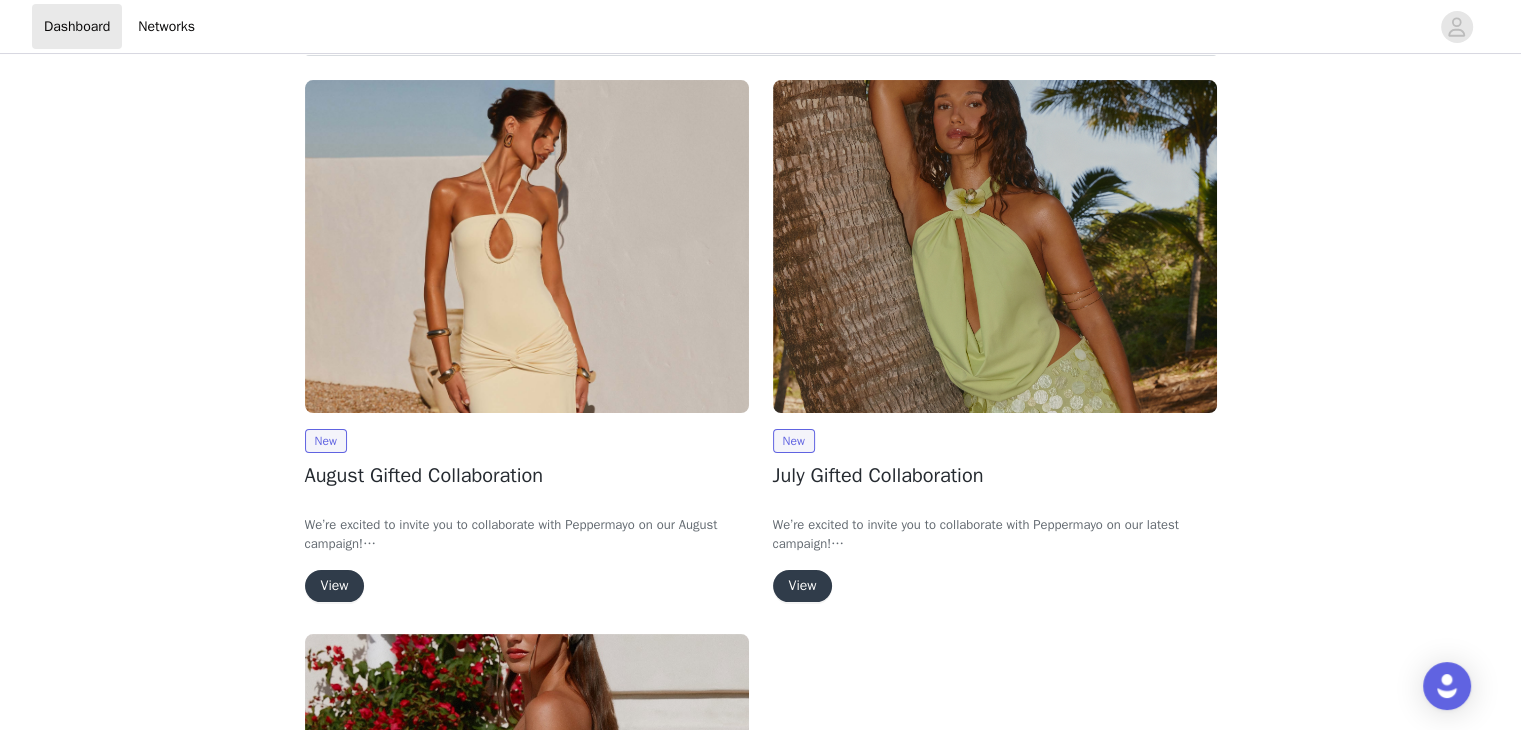 click on "View" at bounding box center (803, 586) 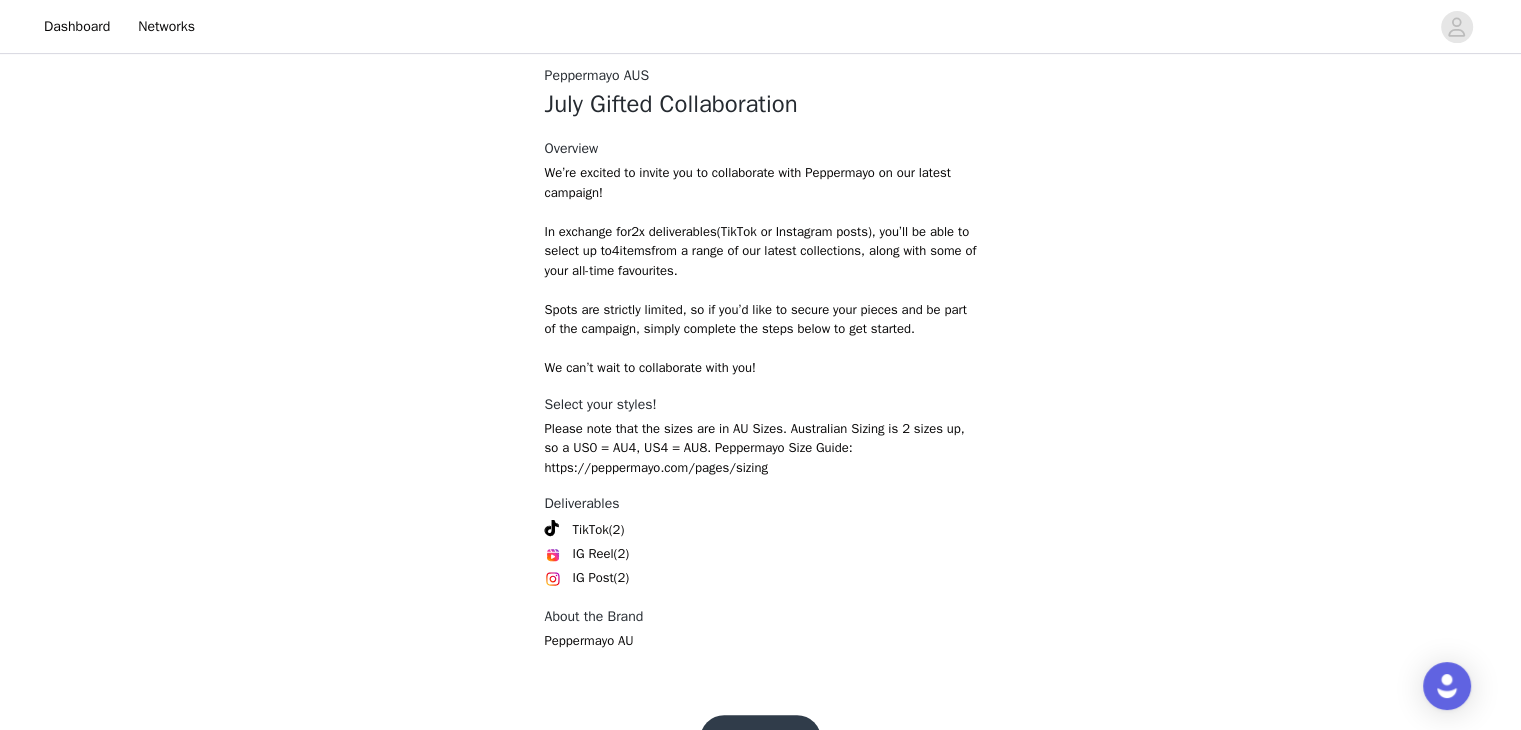 scroll, scrollTop: 825, scrollLeft: 0, axis: vertical 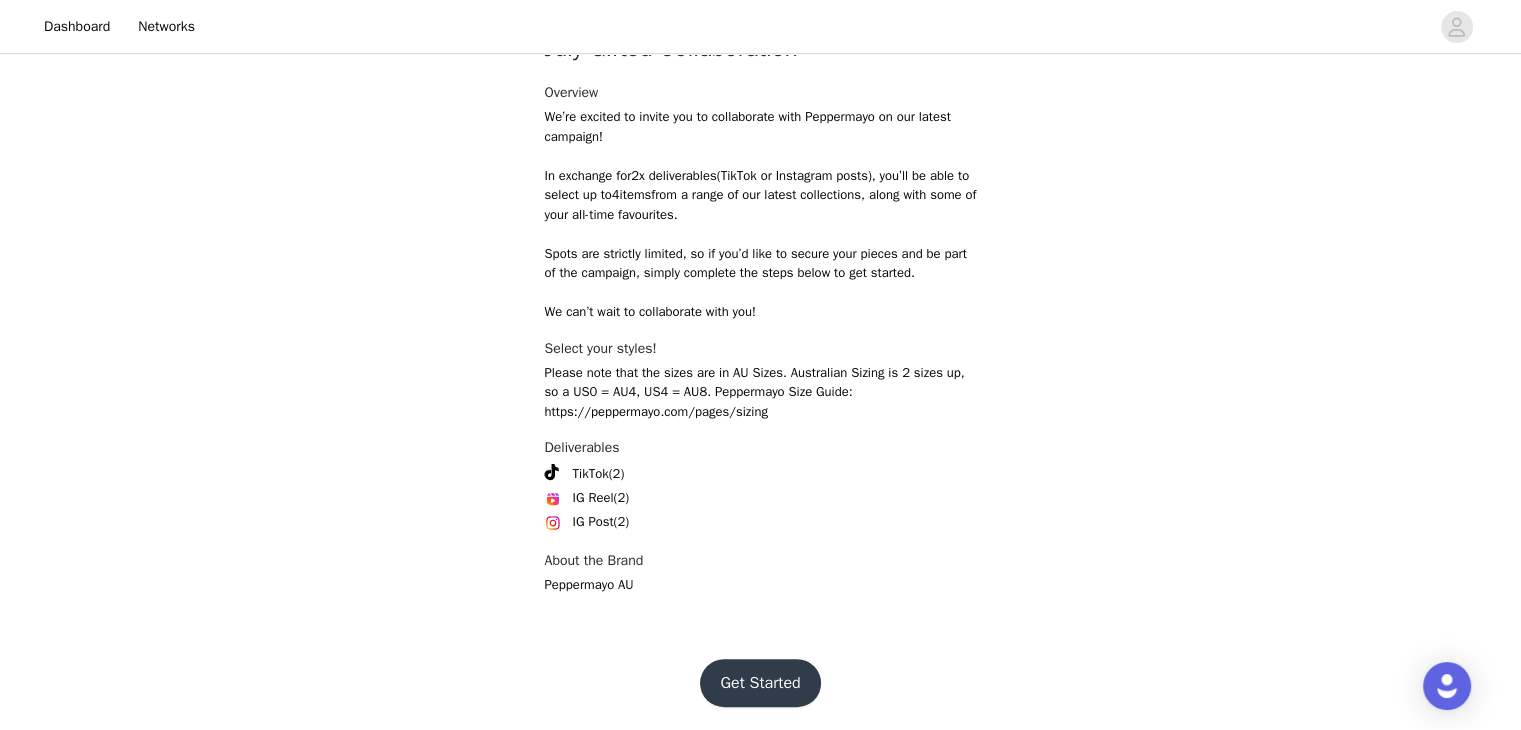 click on "Get Started" at bounding box center [760, 683] 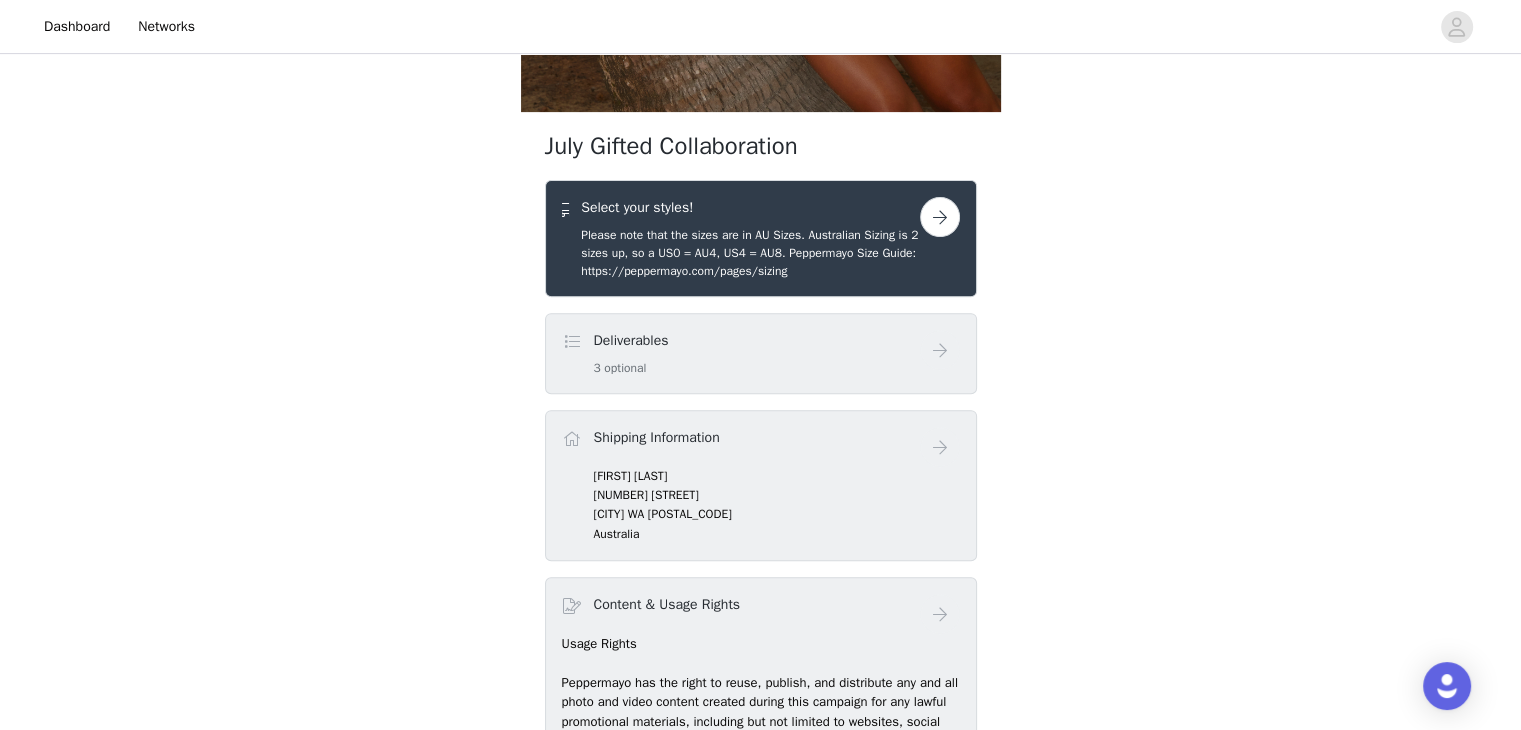 scroll, scrollTop: 647, scrollLeft: 0, axis: vertical 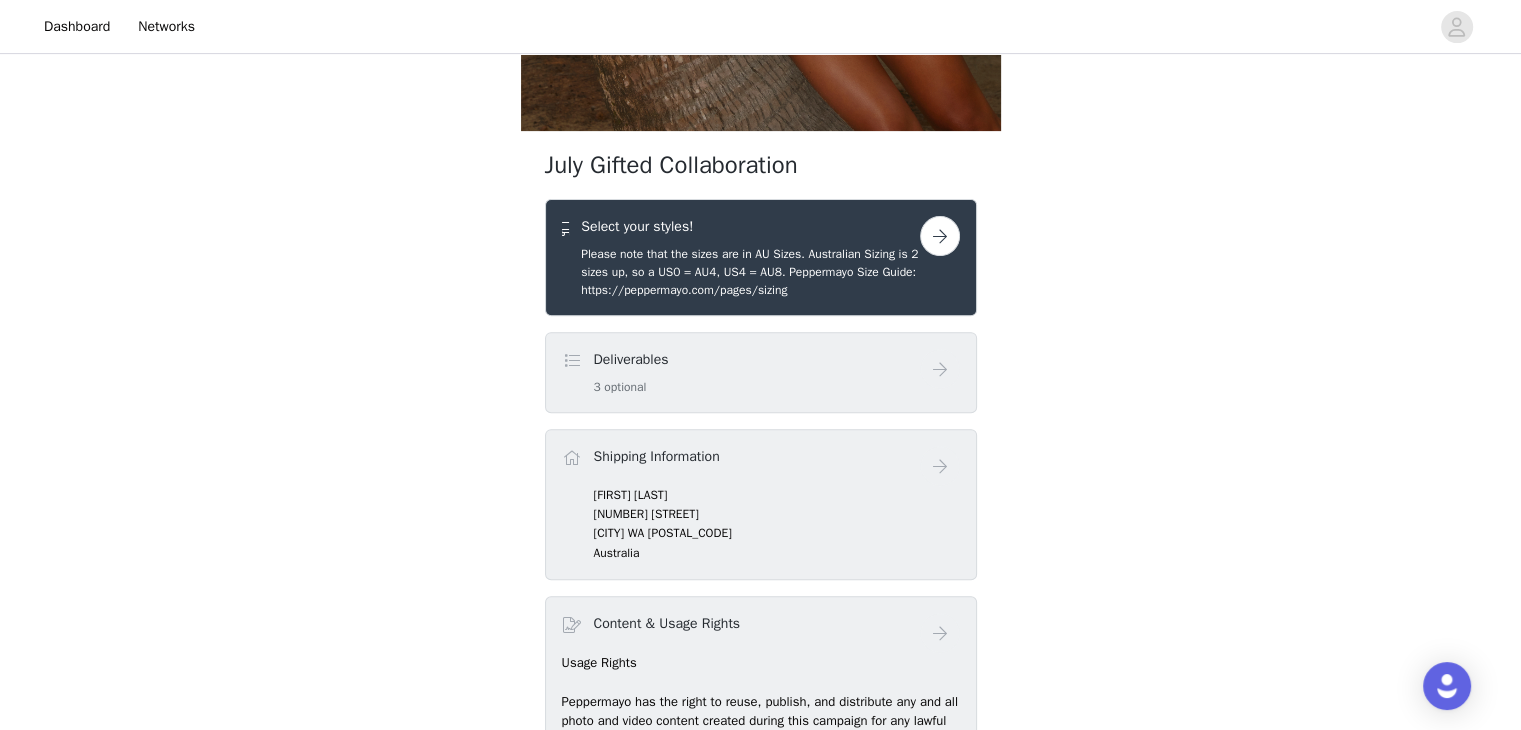 click at bounding box center [940, 236] 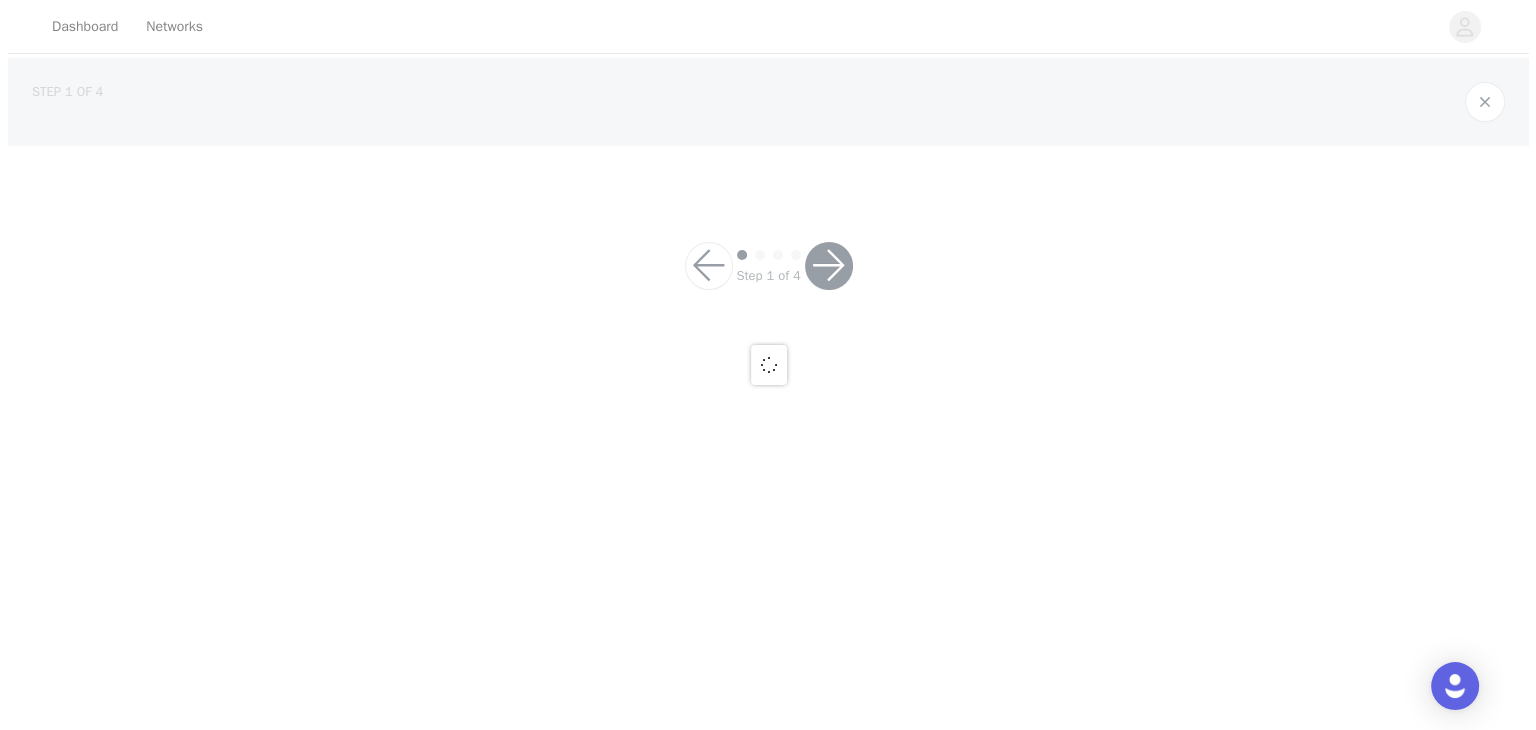 scroll, scrollTop: 0, scrollLeft: 0, axis: both 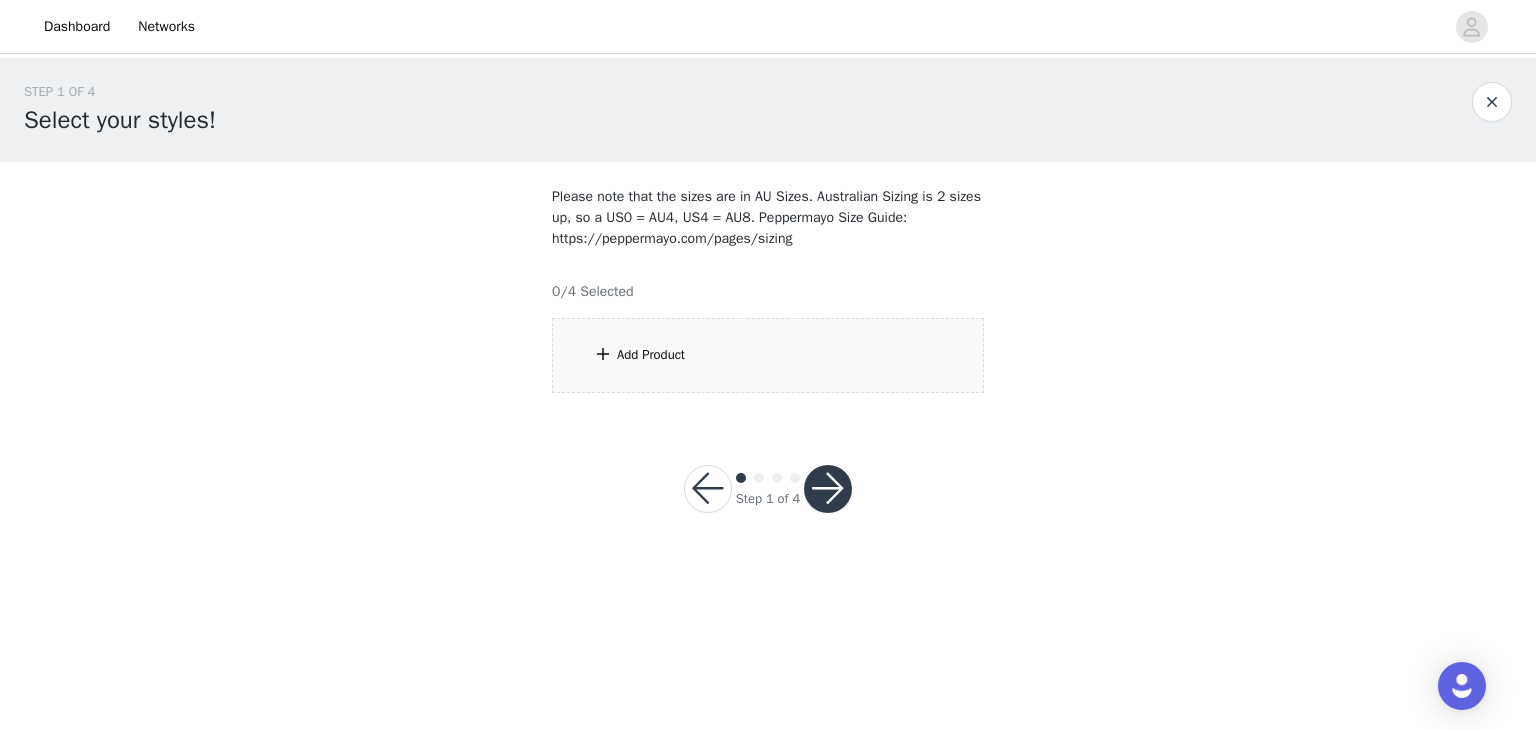 click on "Add Product" at bounding box center [768, 355] 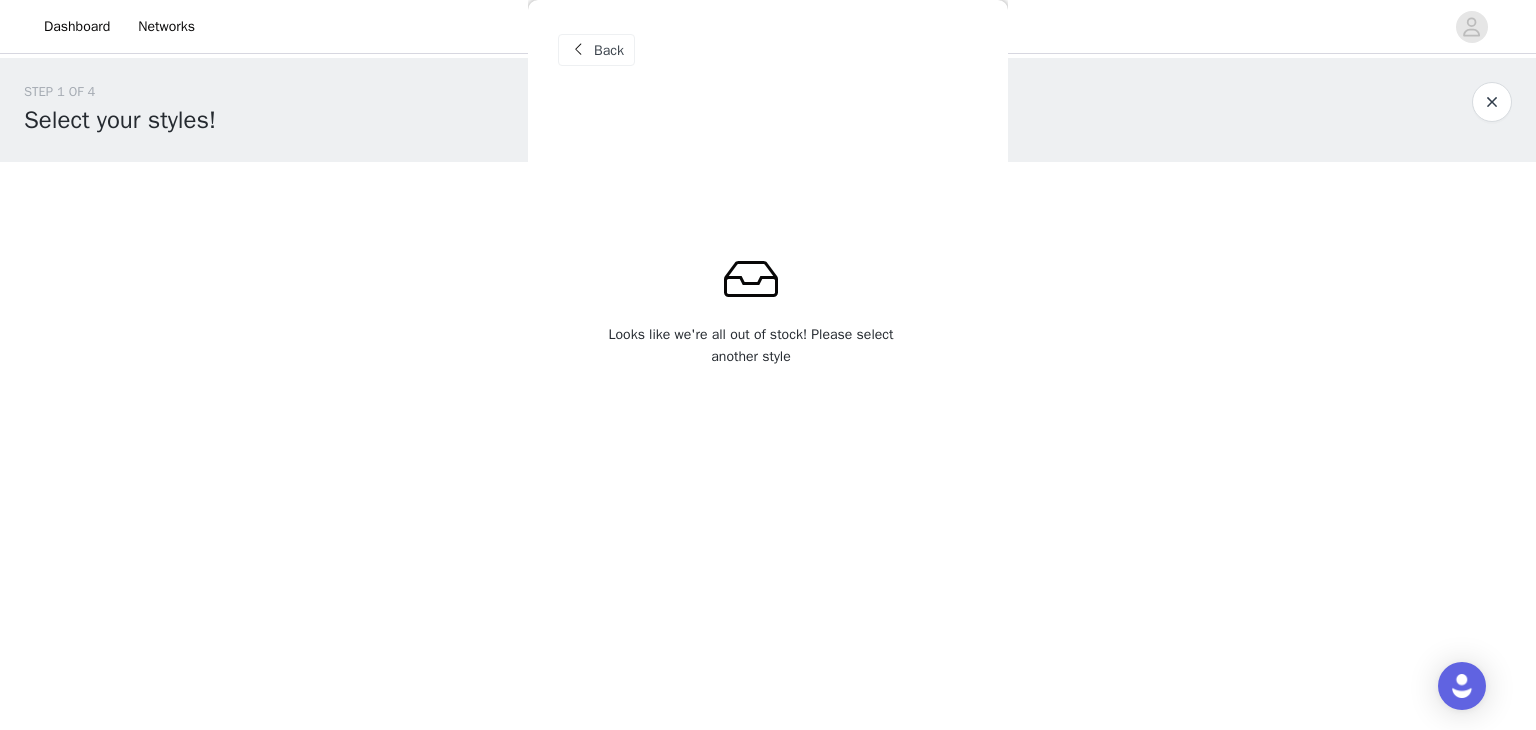 click at bounding box center [1492, 102] 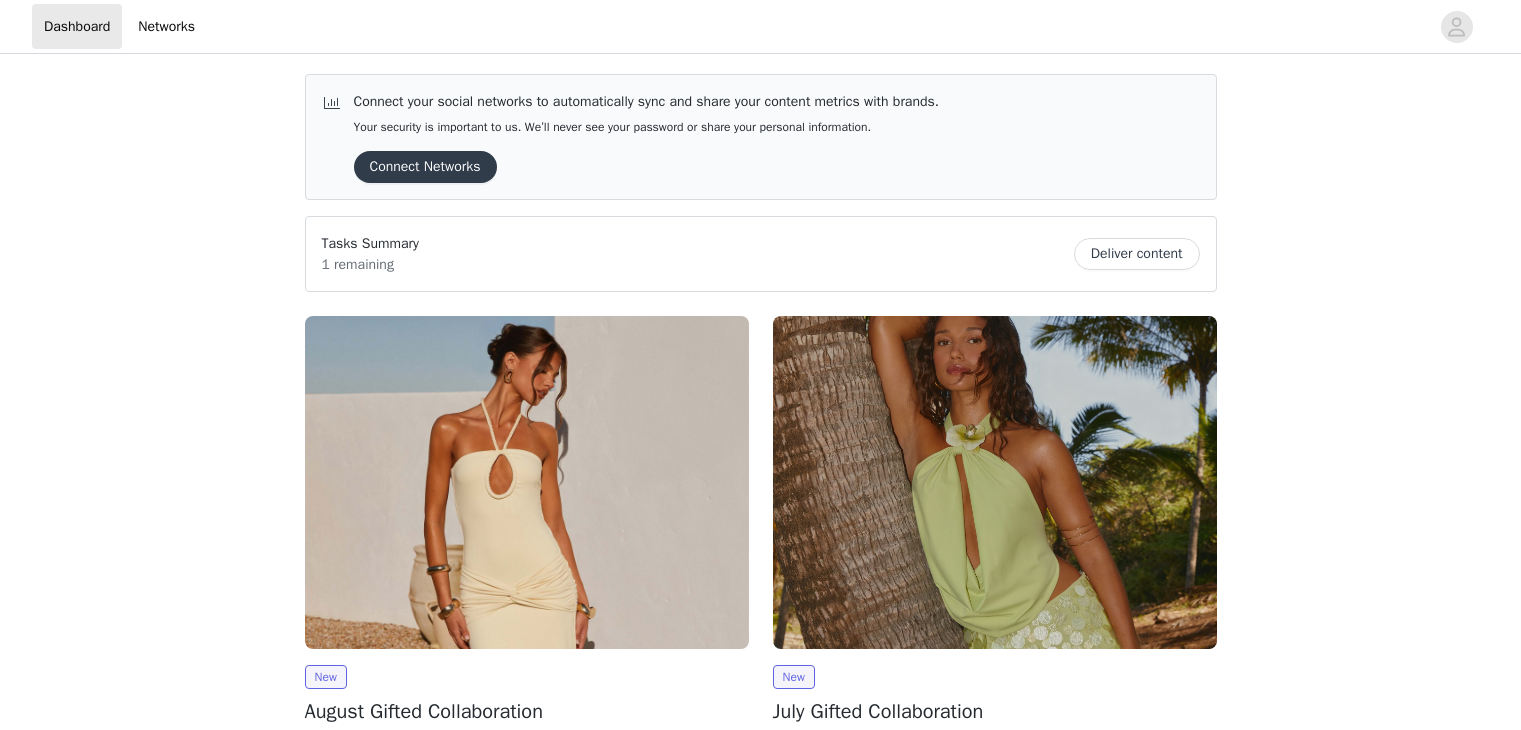 scroll, scrollTop: 0, scrollLeft: 0, axis: both 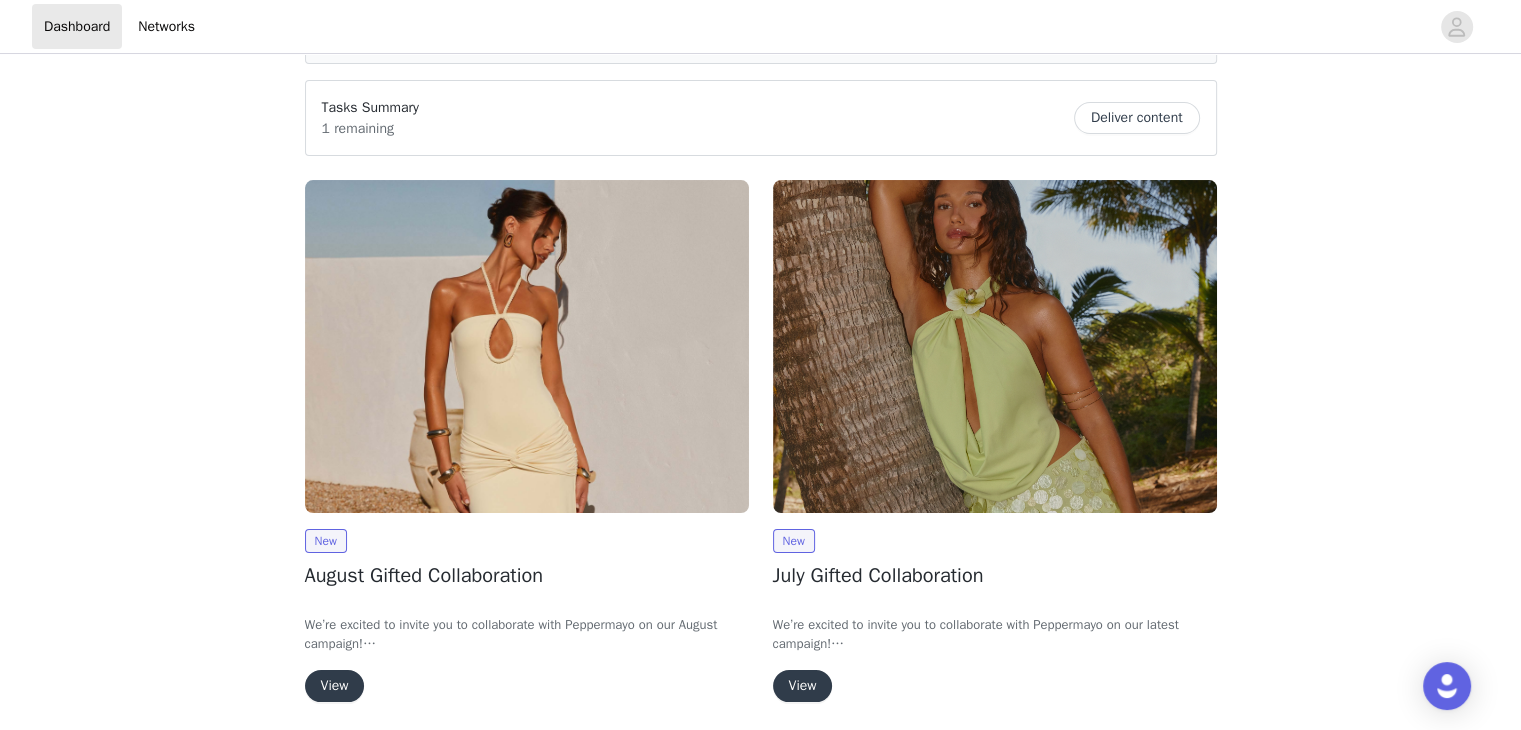 click on "View" at bounding box center (335, 686) 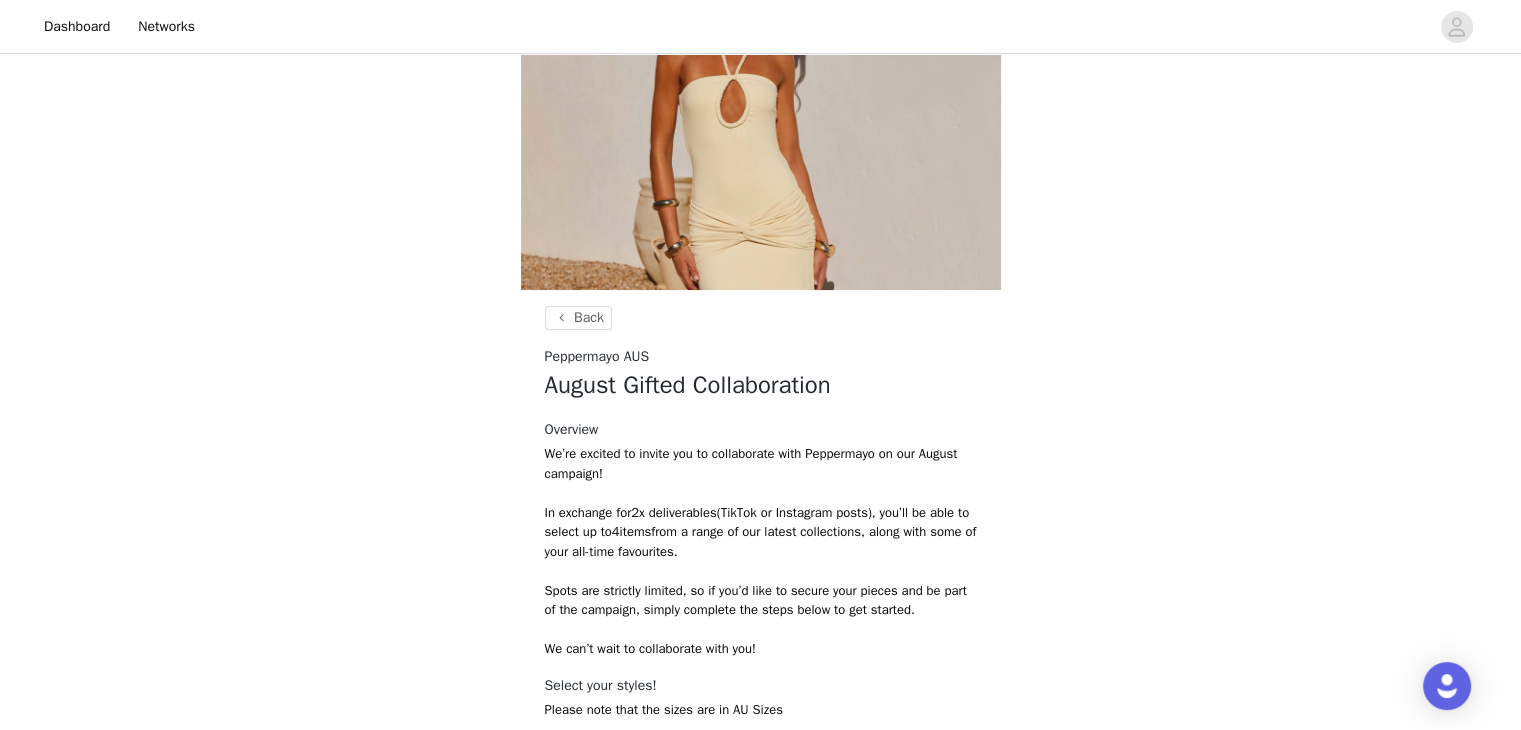 scroll, scrollTop: 427, scrollLeft: 0, axis: vertical 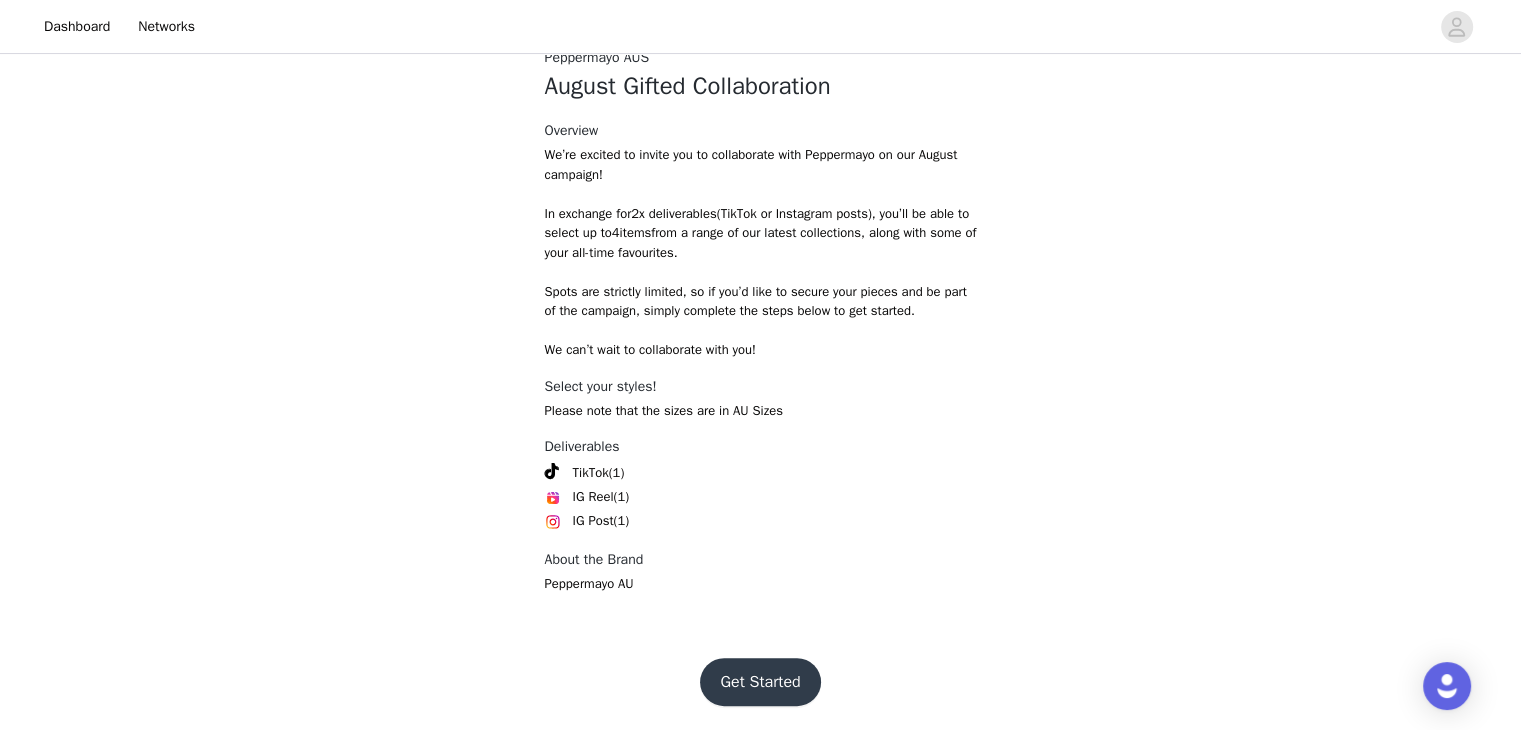 click on "Get Started" at bounding box center [760, 682] 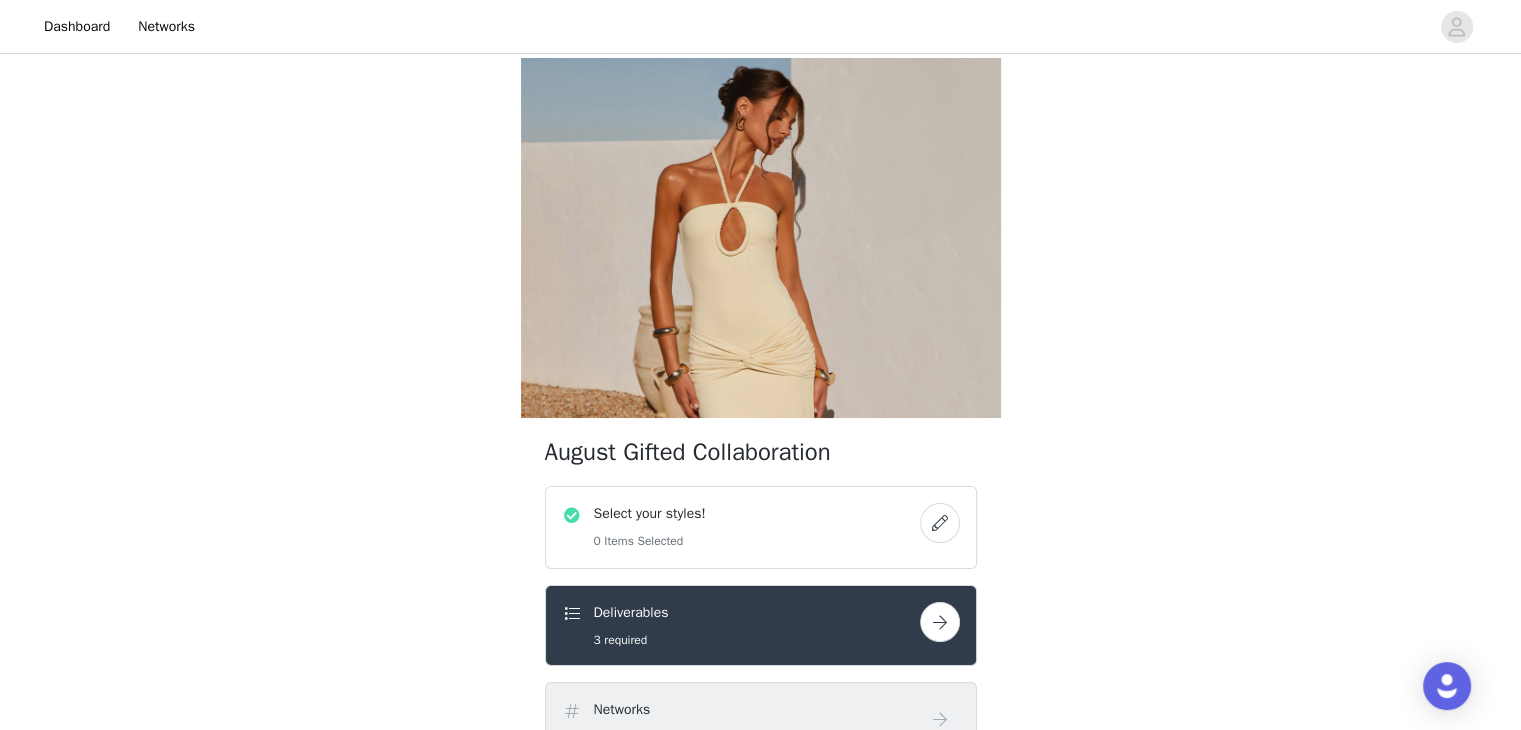 scroll, scrollTop: 108, scrollLeft: 0, axis: vertical 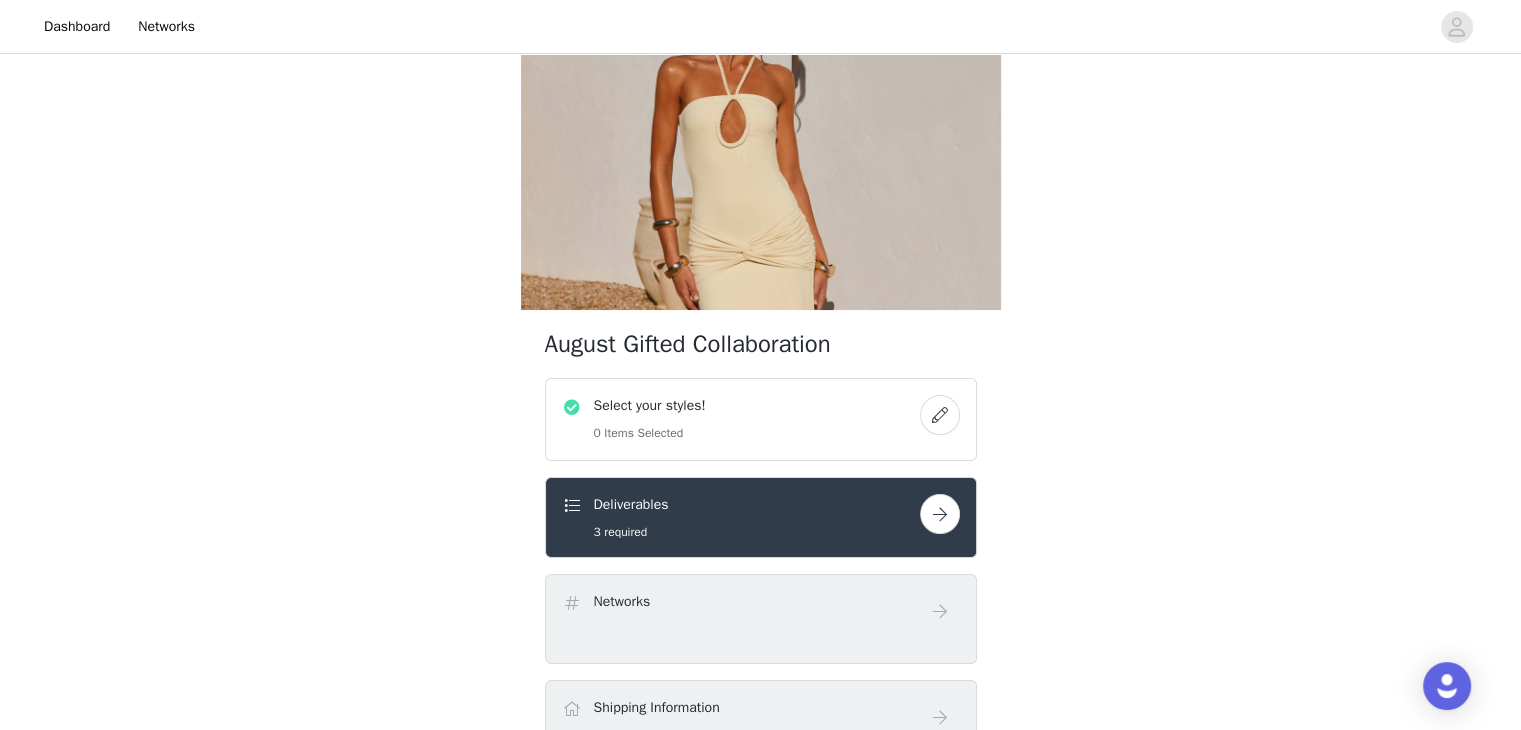 click at bounding box center [940, 415] 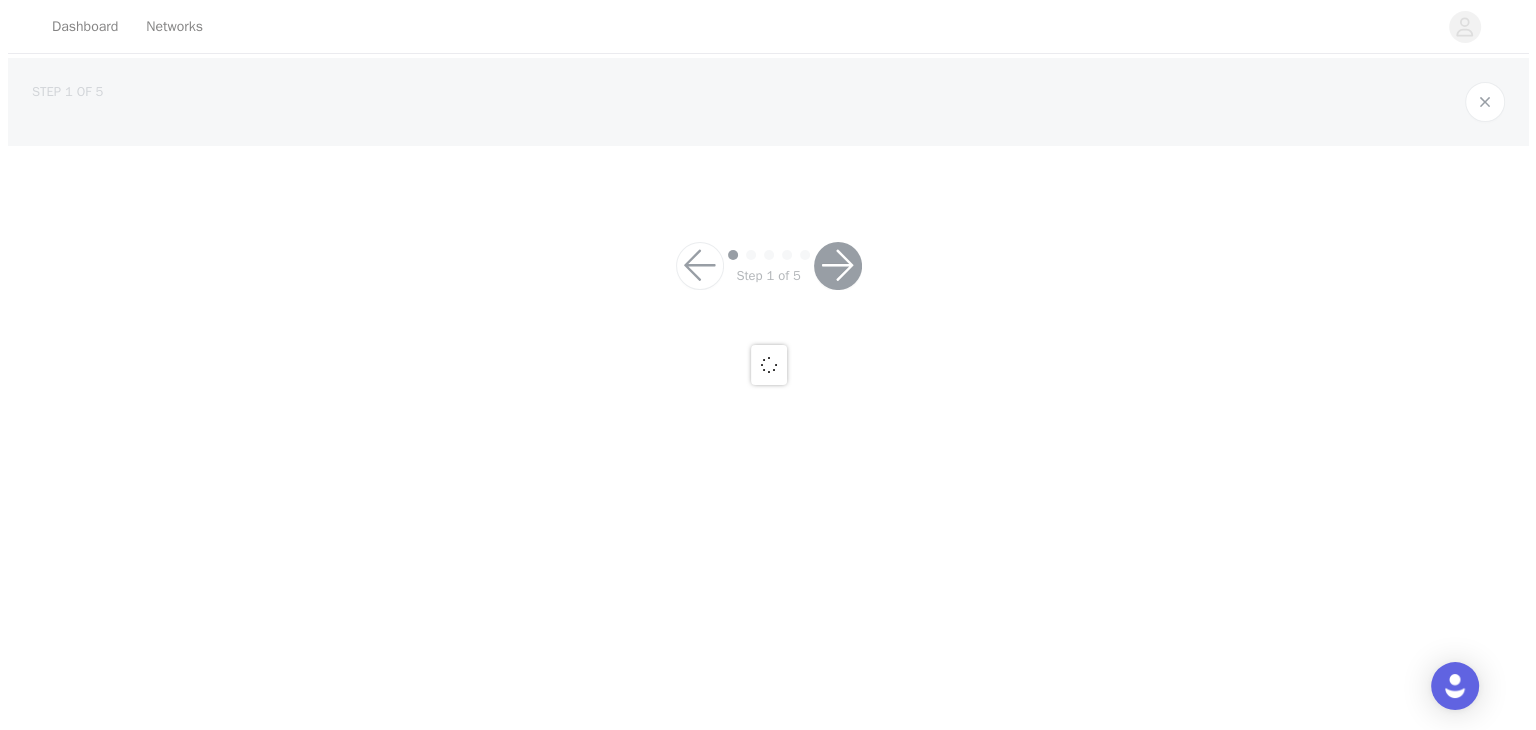 scroll, scrollTop: 0, scrollLeft: 0, axis: both 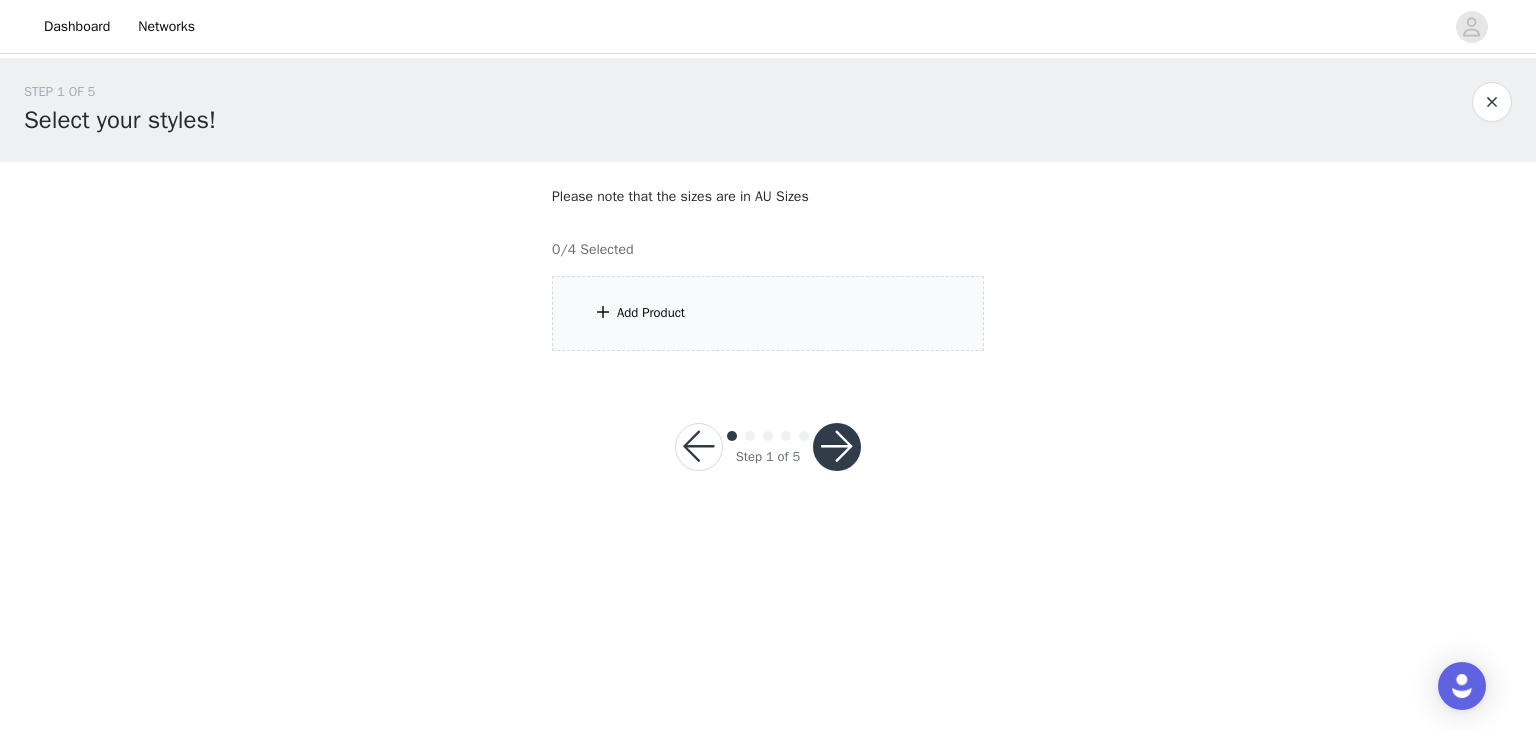 click on "Add Product" at bounding box center (768, 313) 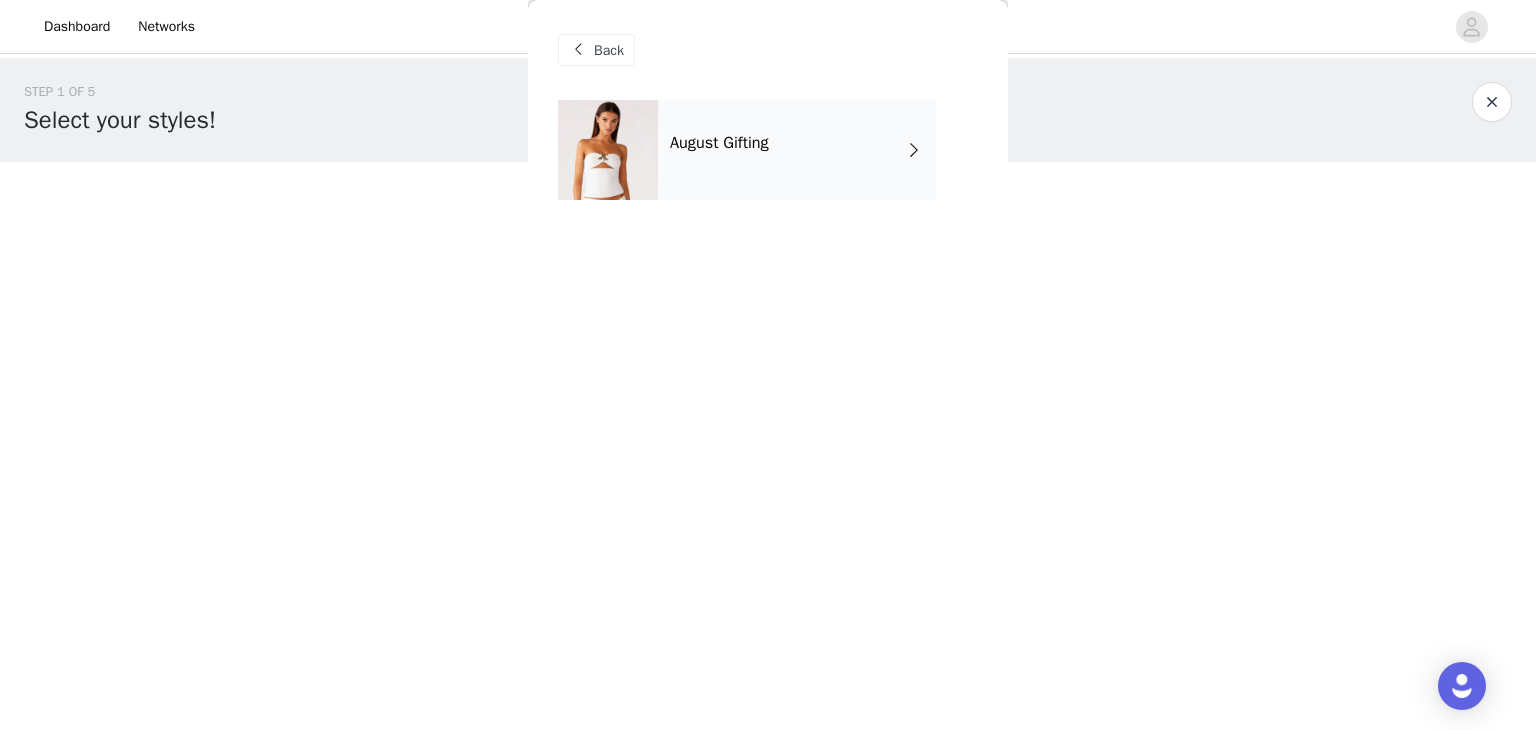 click on "August Gifting" at bounding box center [797, 150] 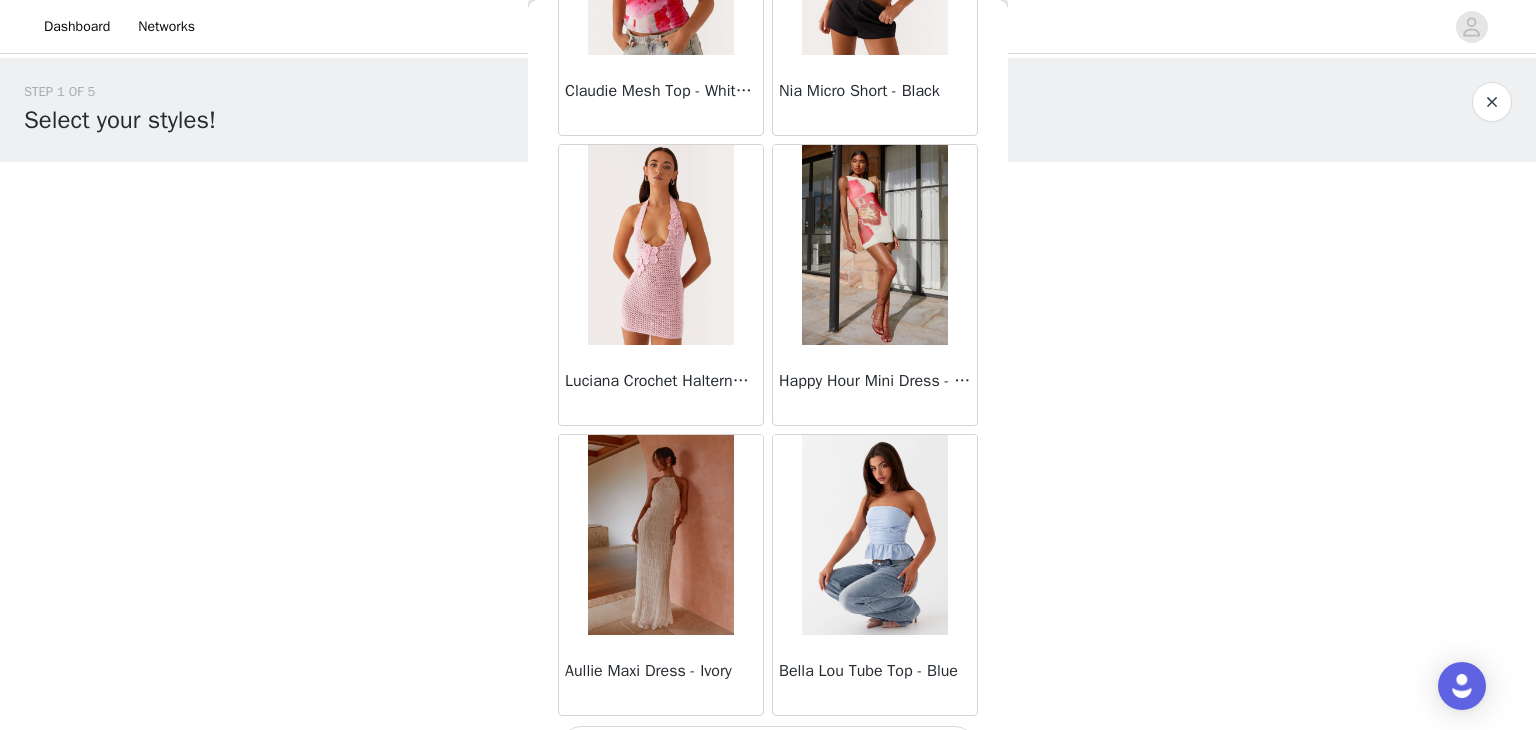 scroll, scrollTop: 2326, scrollLeft: 0, axis: vertical 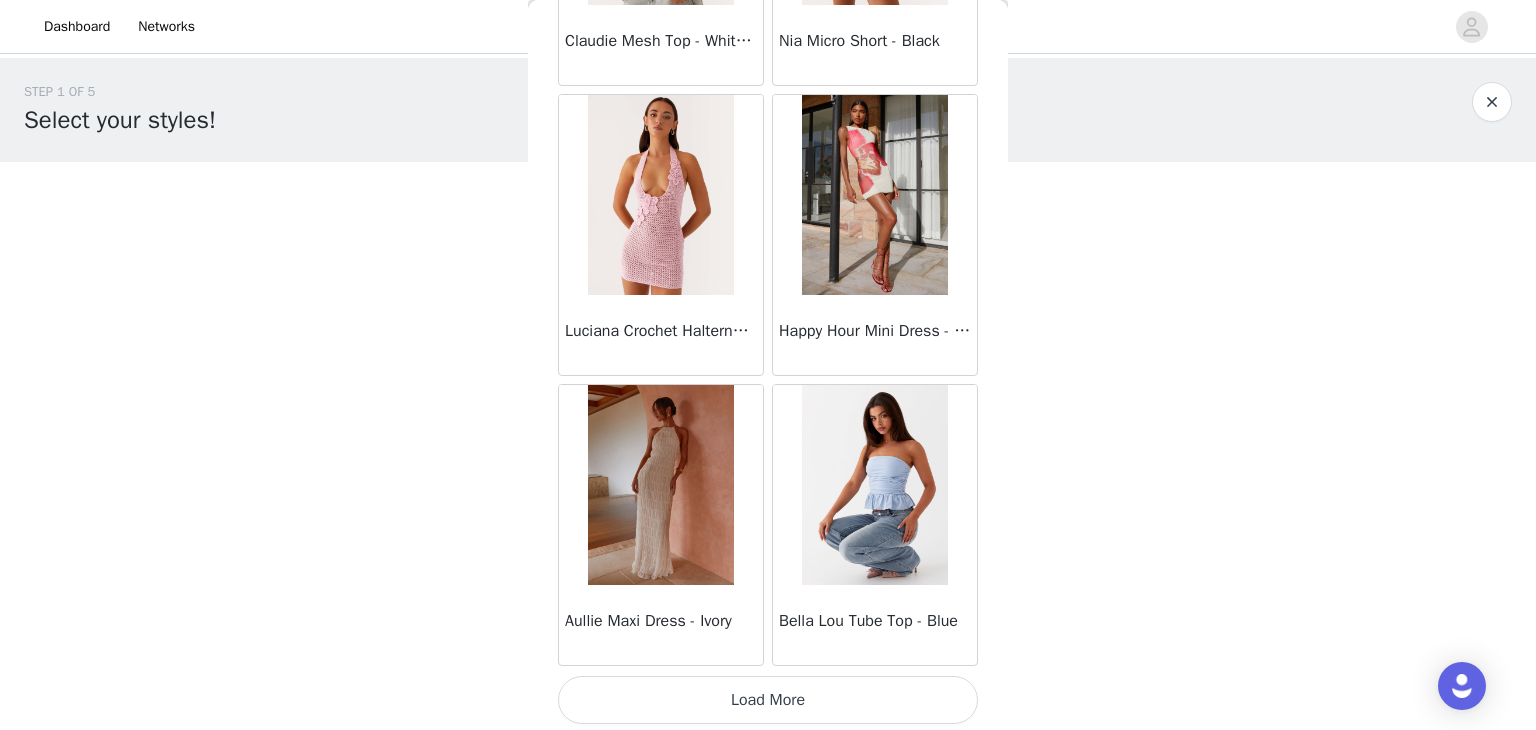 click on "Load More" at bounding box center (768, 700) 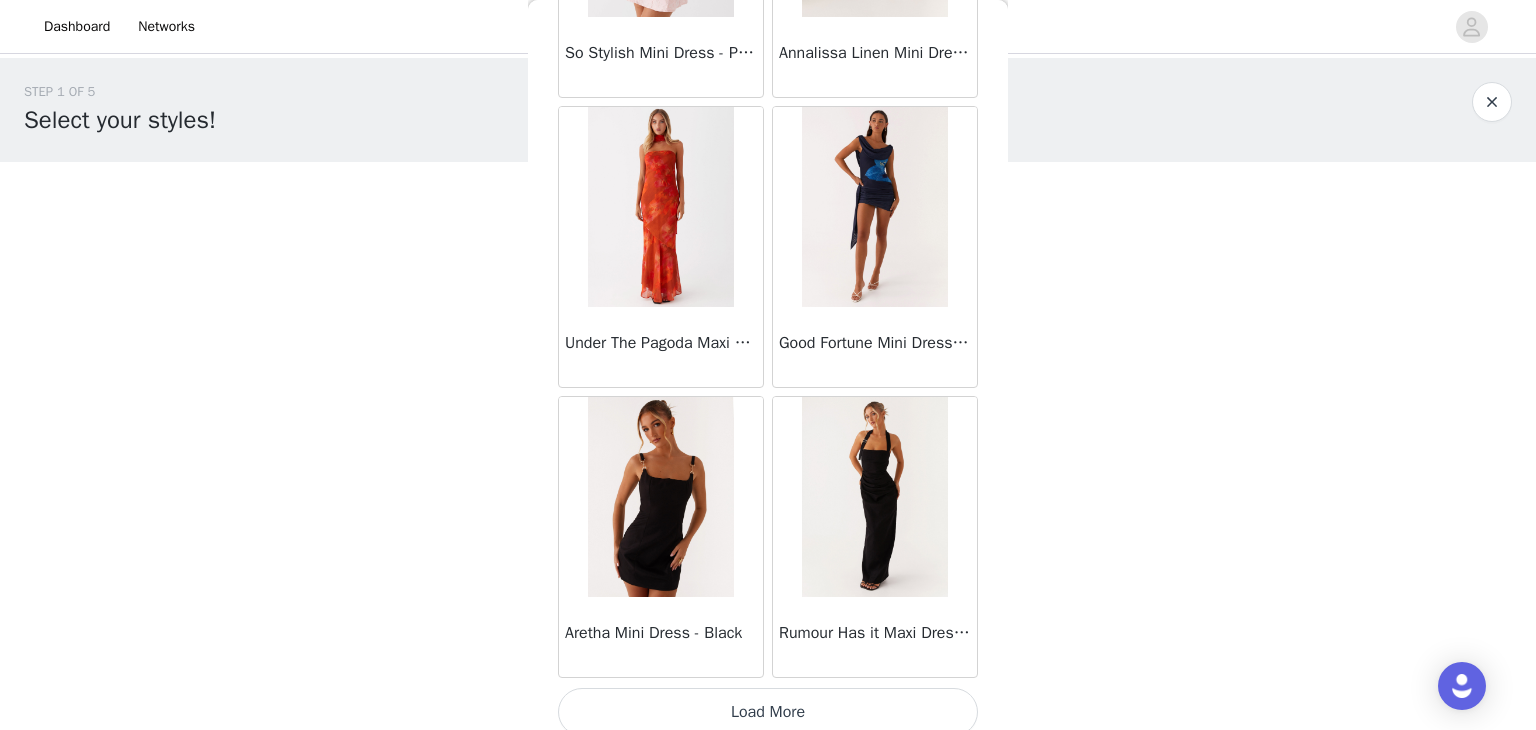 scroll, scrollTop: 5222, scrollLeft: 0, axis: vertical 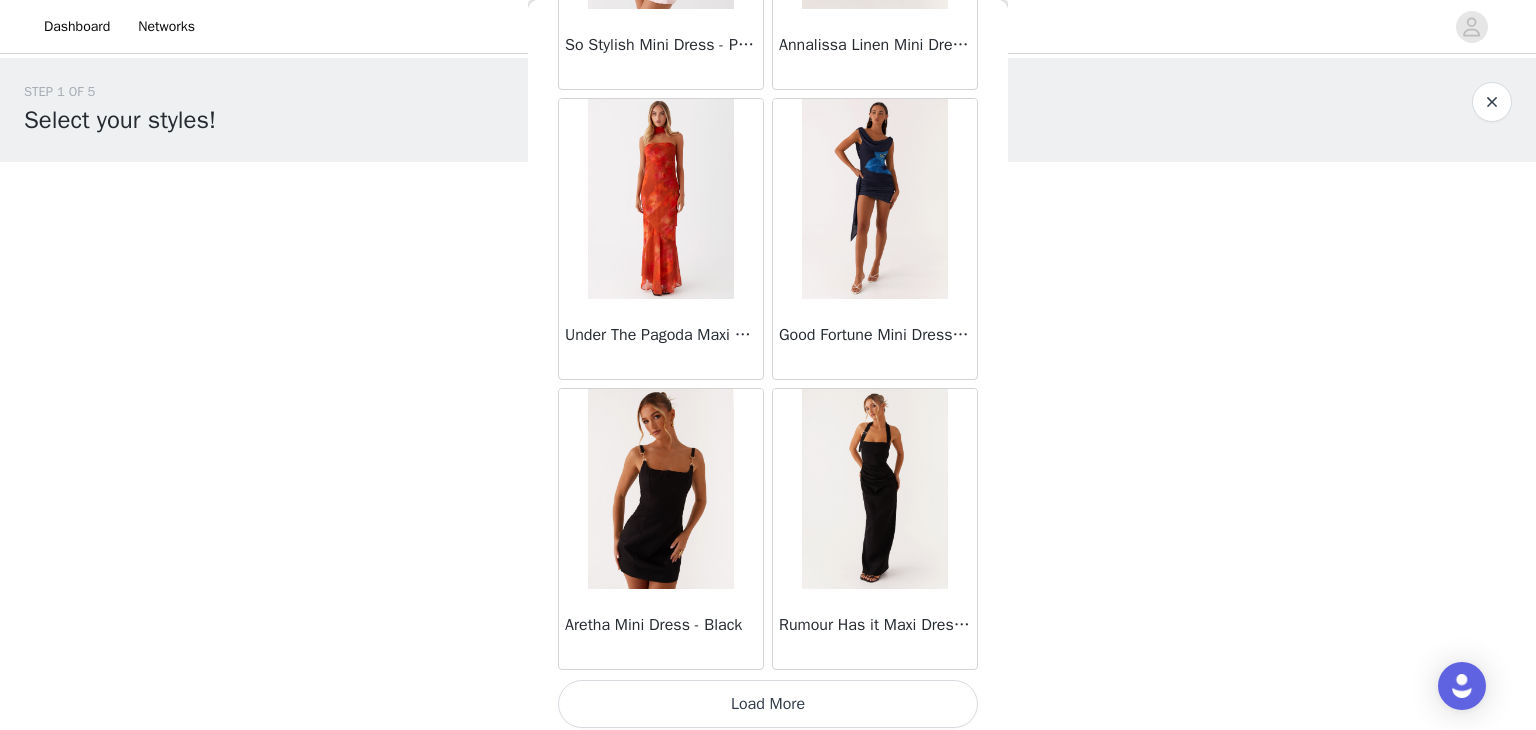 click on "Load More" at bounding box center [768, 704] 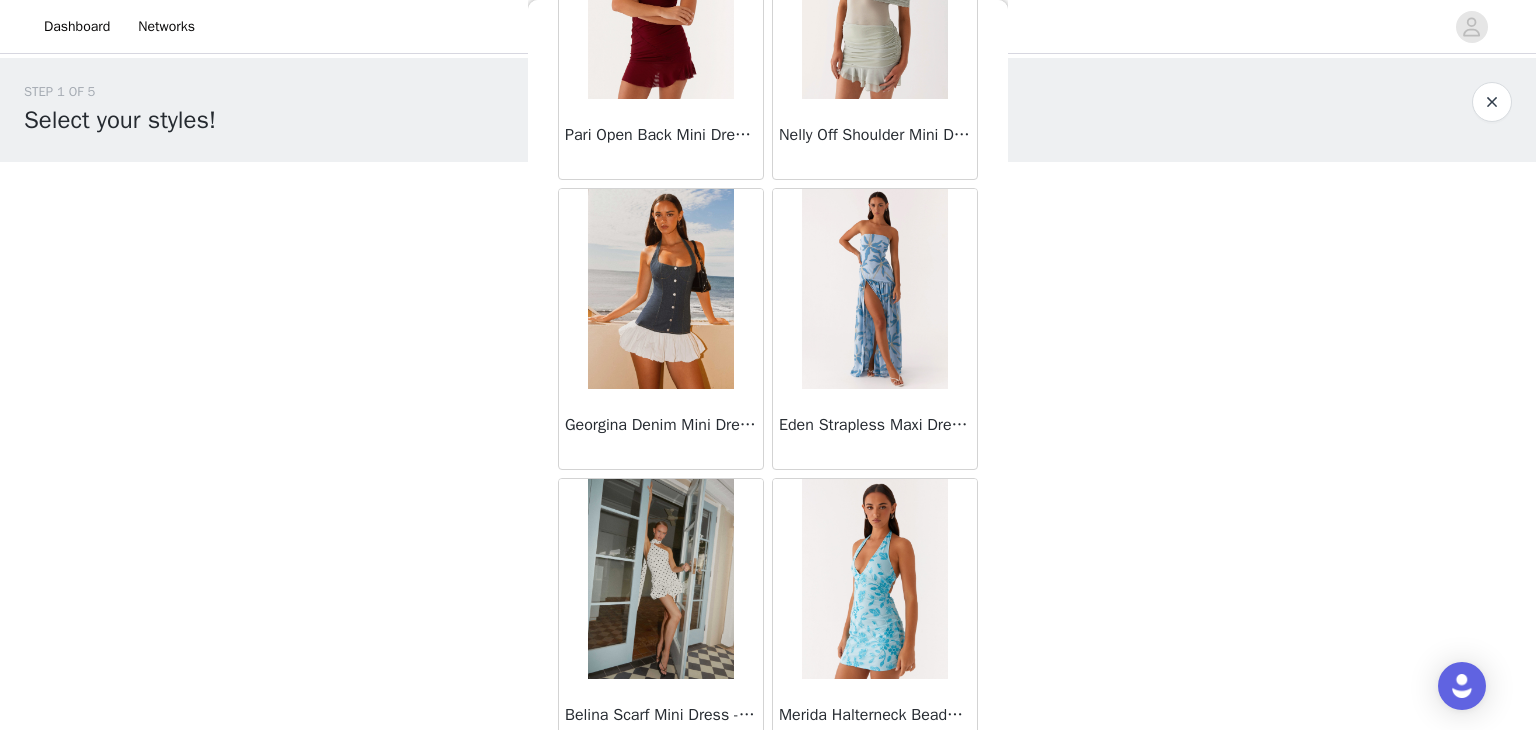scroll, scrollTop: 7163, scrollLeft: 0, axis: vertical 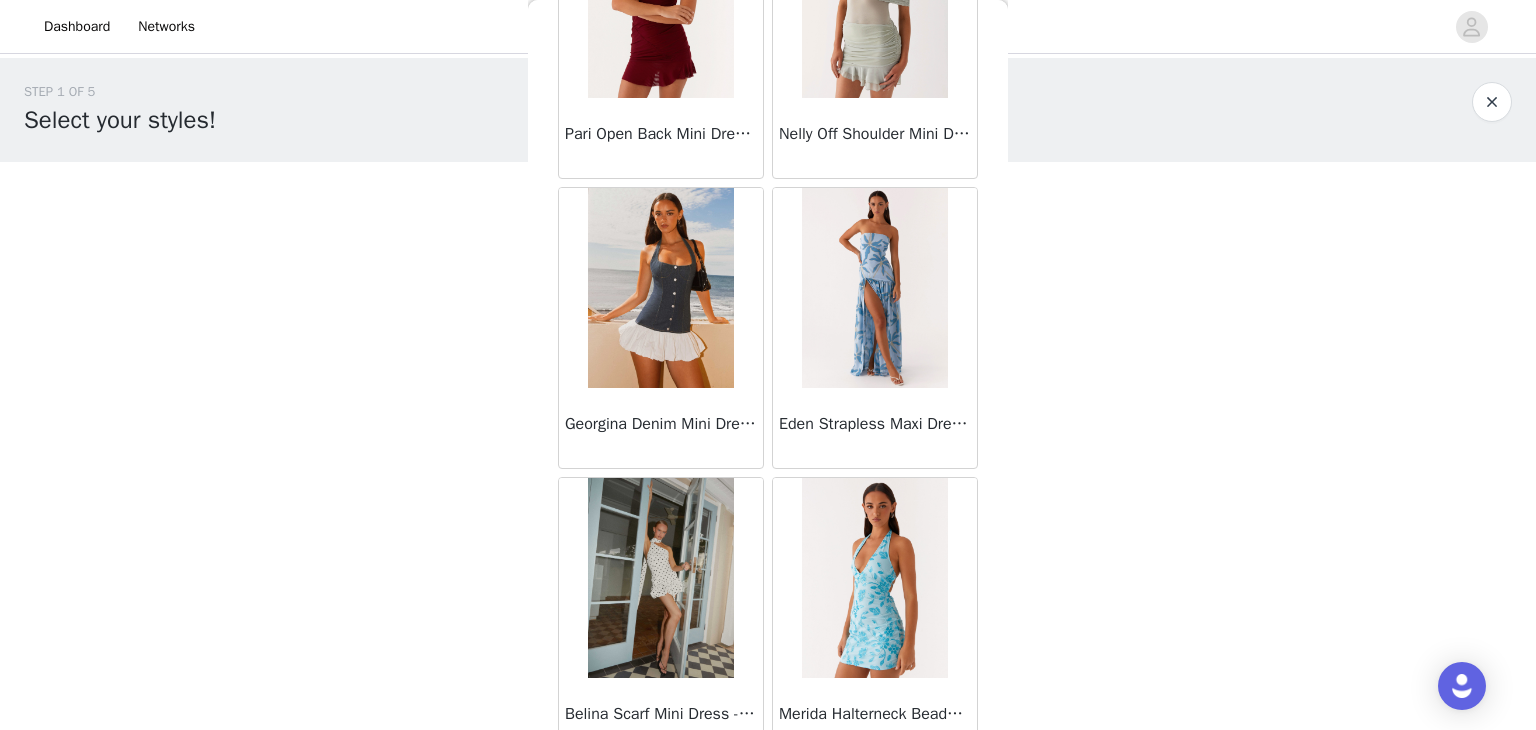 click at bounding box center (660, 288) 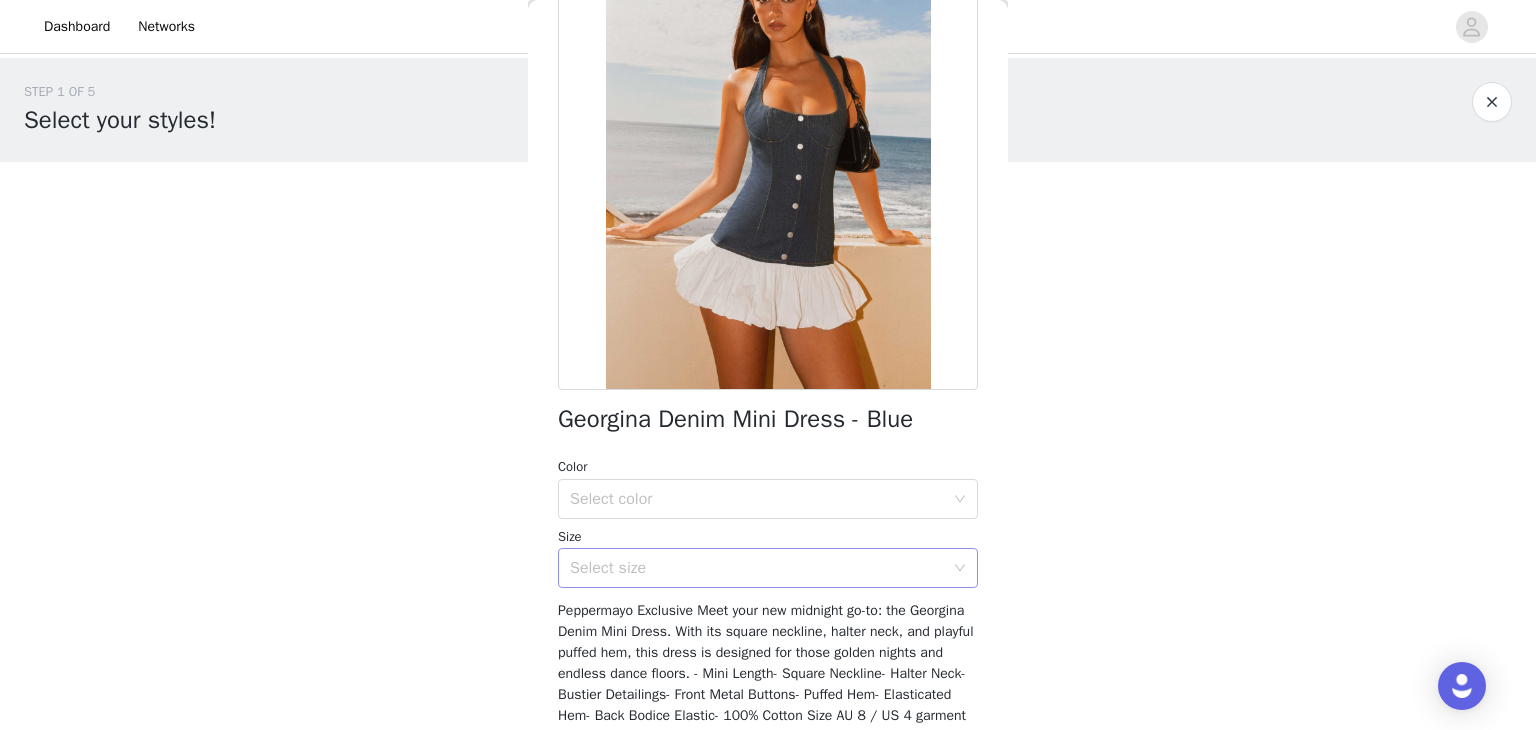 scroll, scrollTop: 164, scrollLeft: 0, axis: vertical 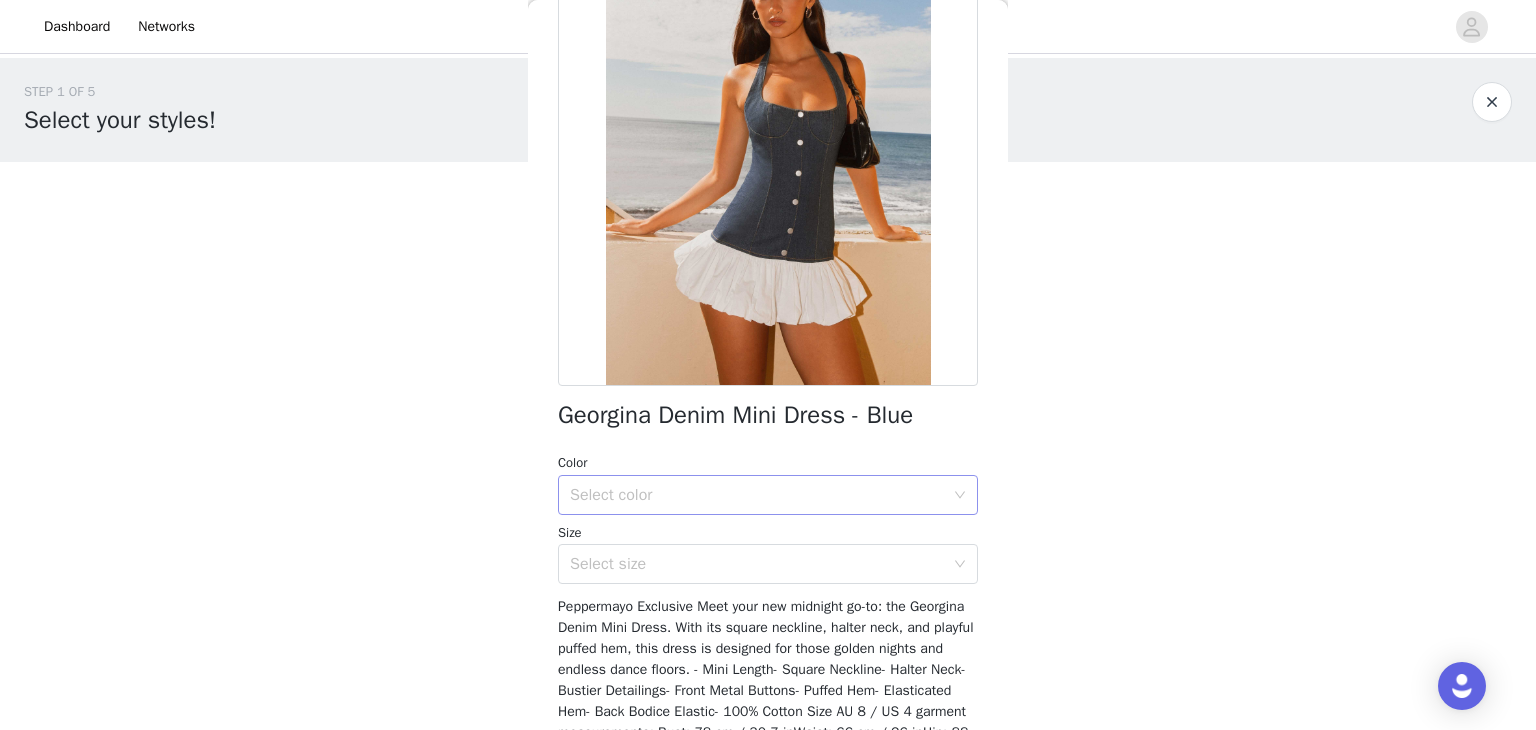 click on "Select color" at bounding box center (757, 495) 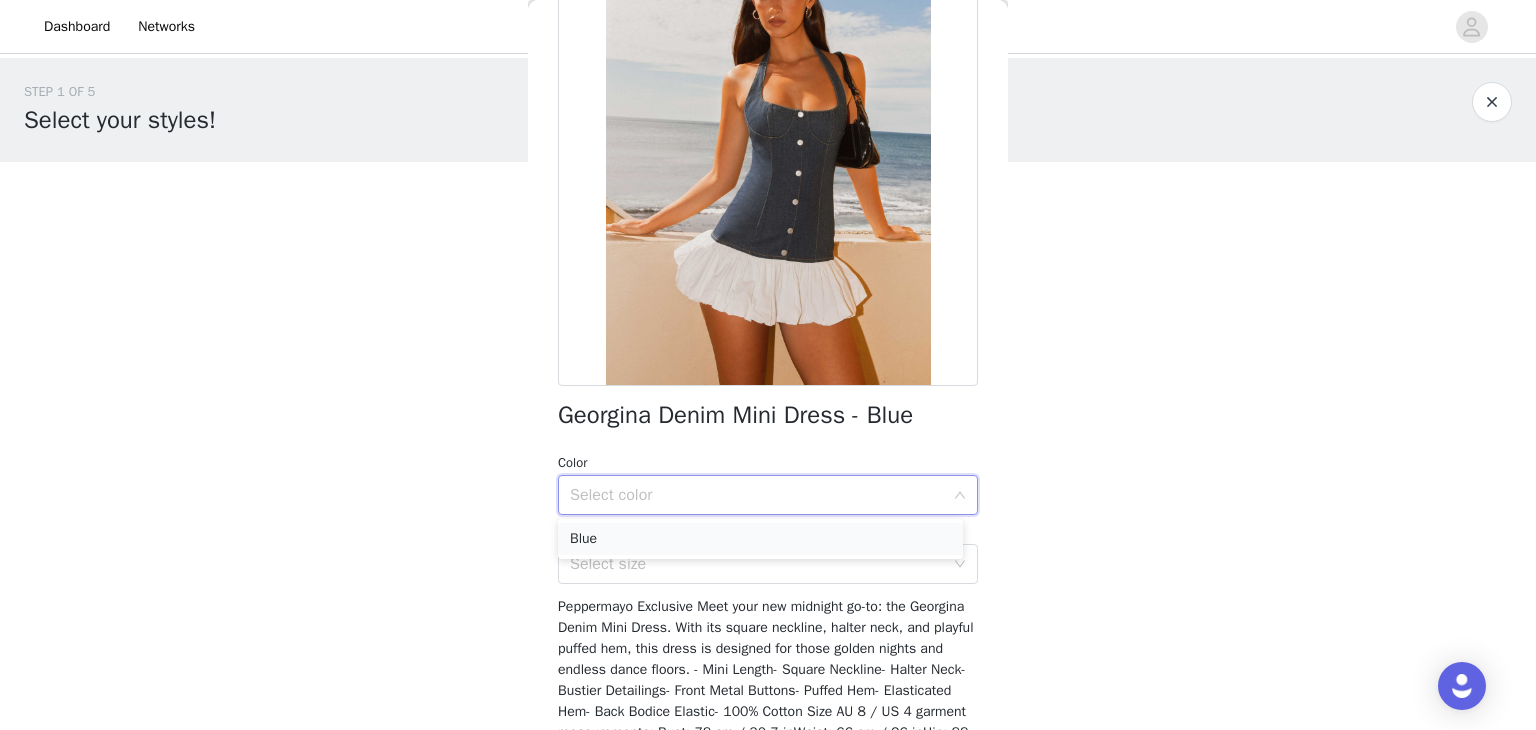 click on "Blue" at bounding box center [760, 539] 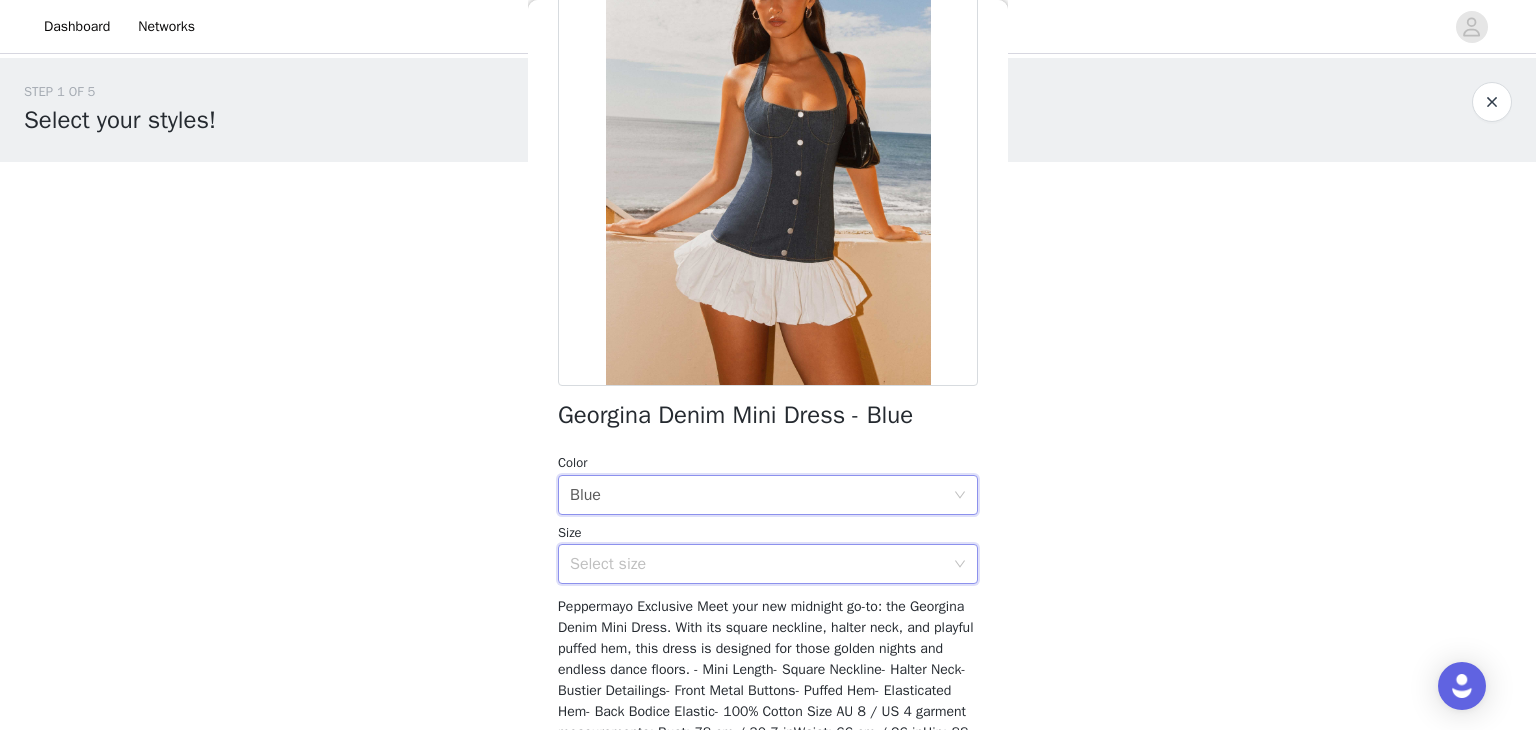 click on "Select size" at bounding box center (761, 564) 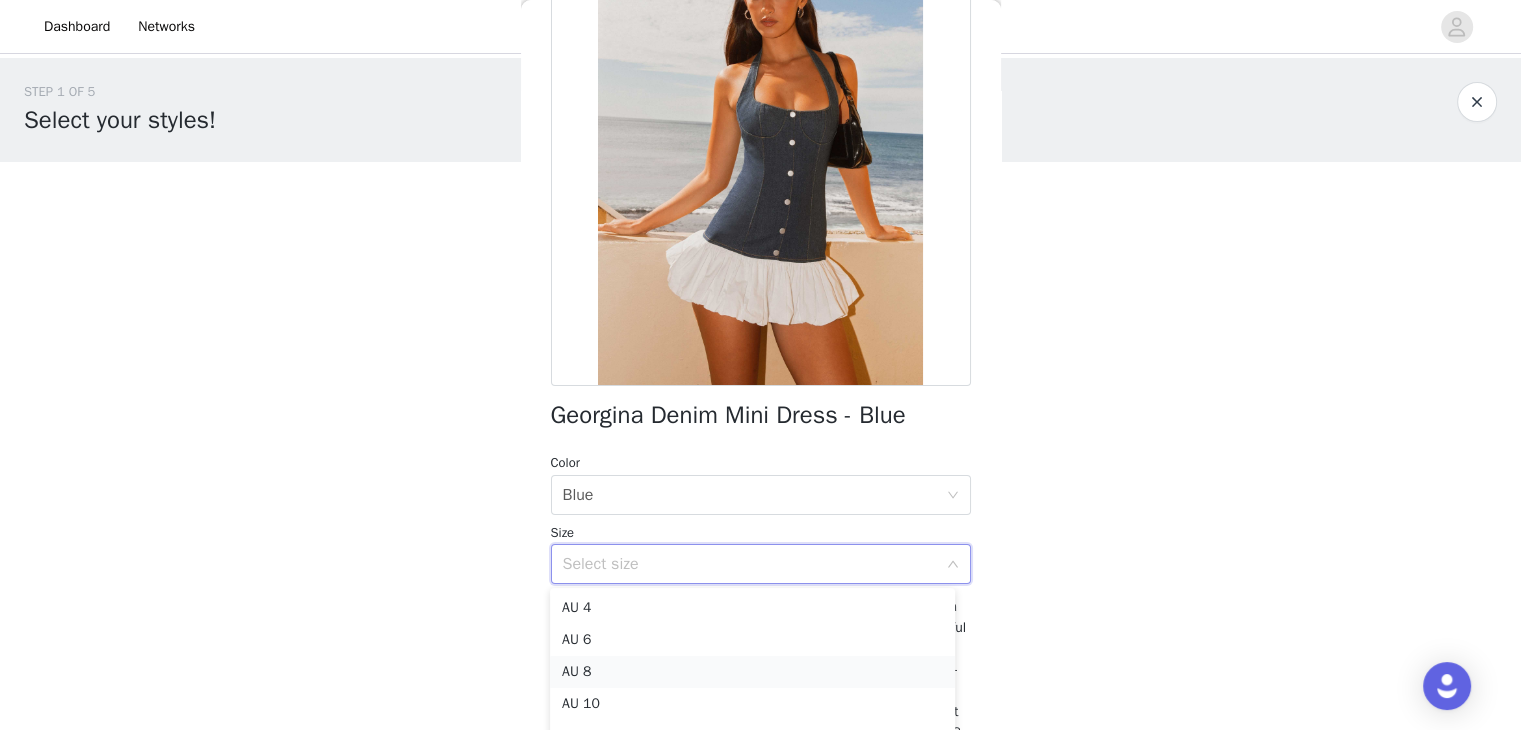click on "AU 8" at bounding box center [752, 672] 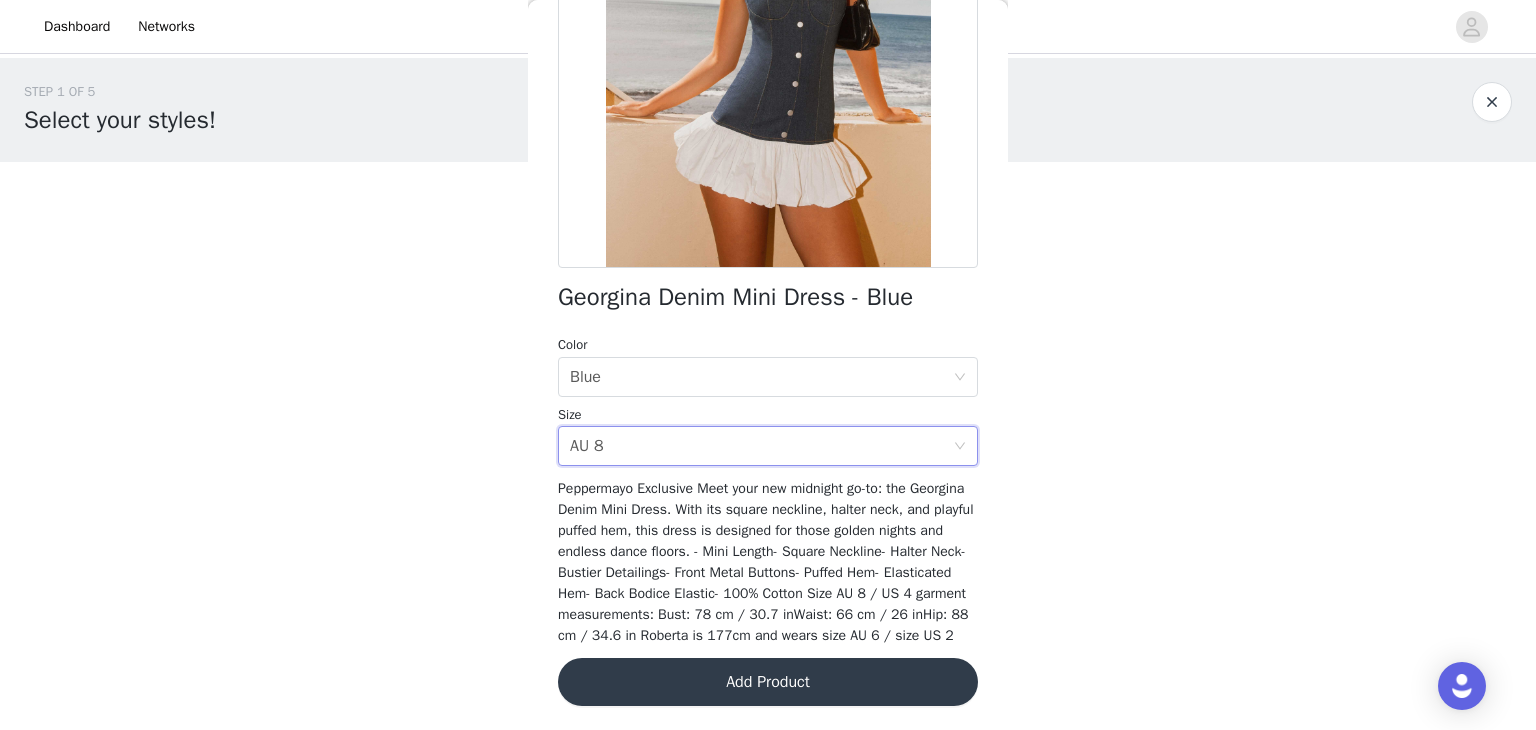 scroll, scrollTop: 302, scrollLeft: 0, axis: vertical 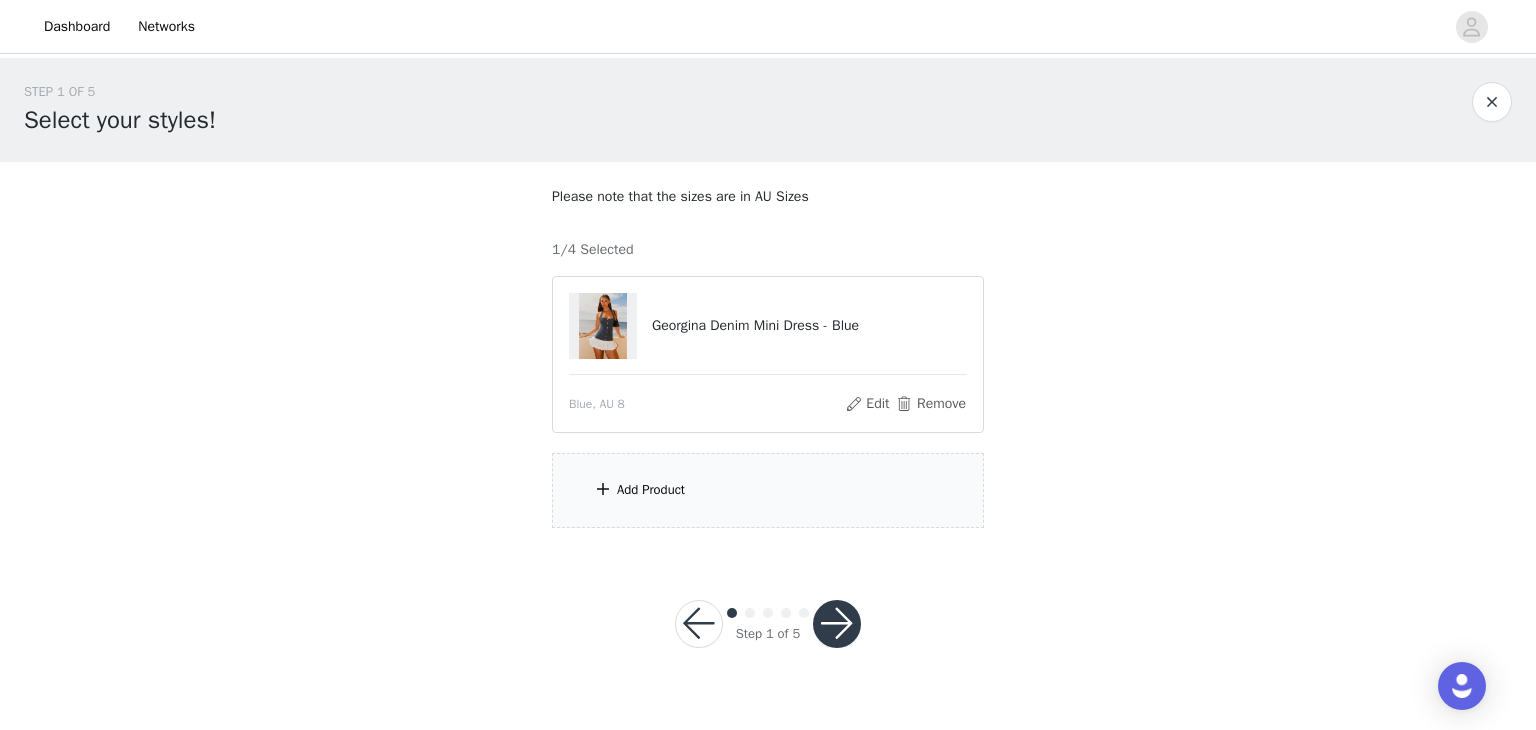 click at bounding box center (603, 489) 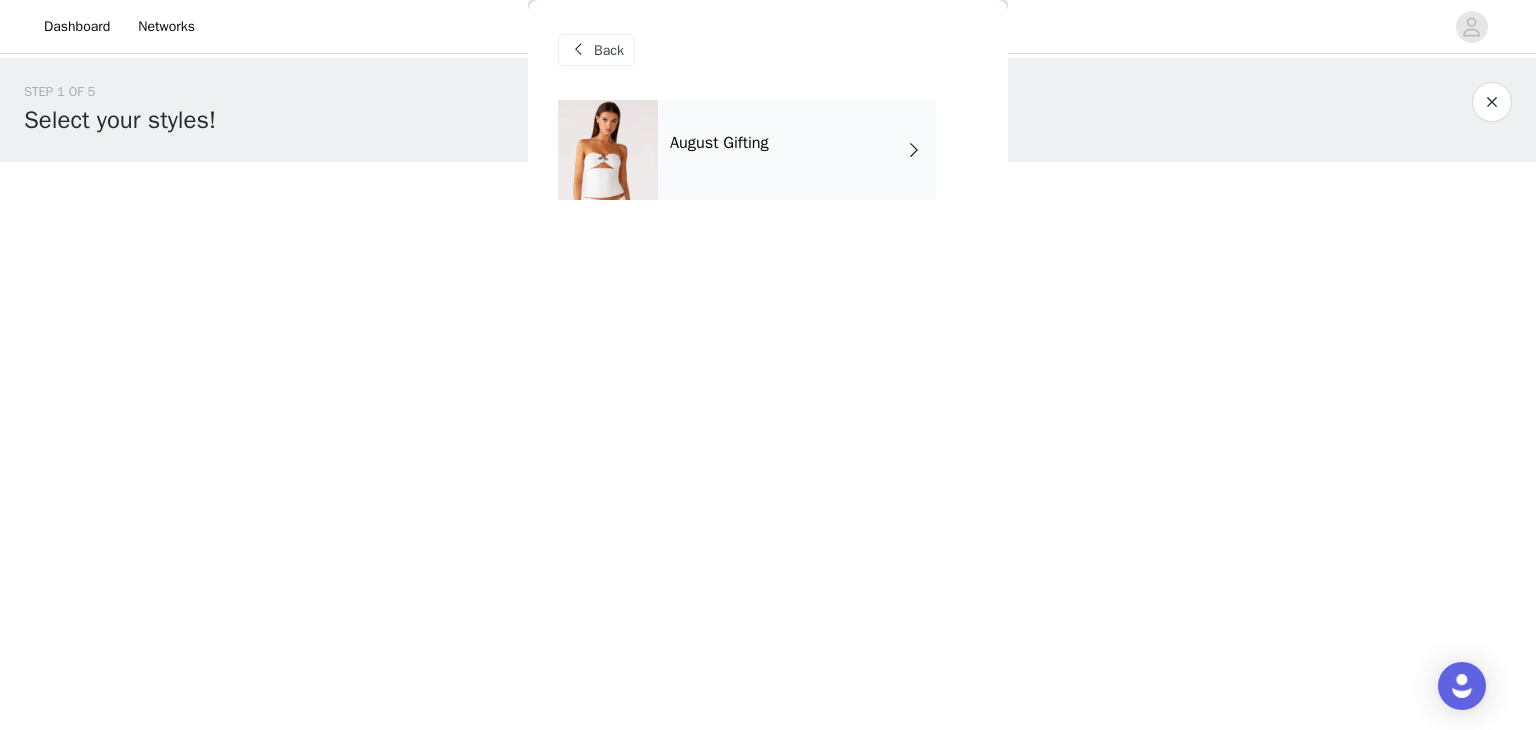click on "August Gifting" at bounding box center [797, 150] 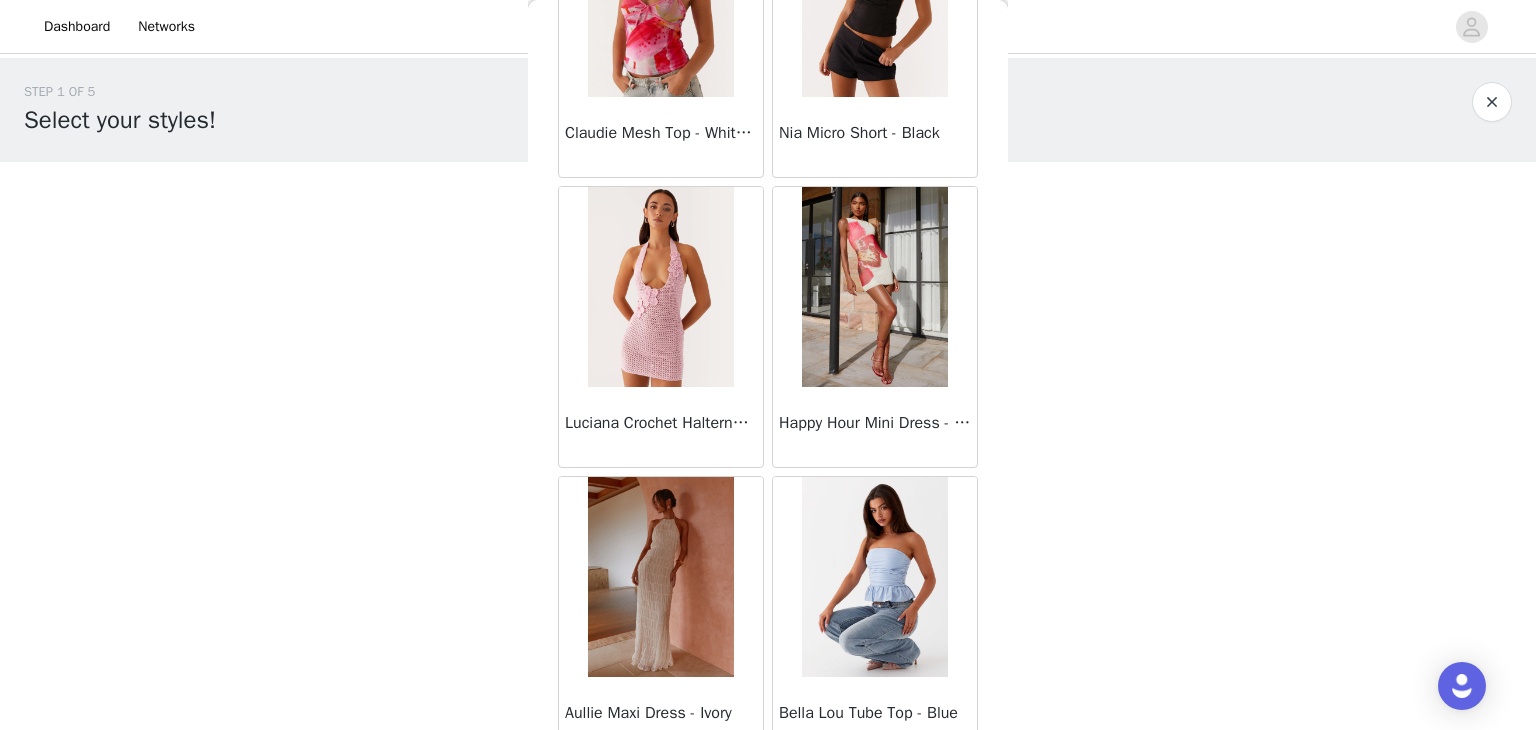 scroll, scrollTop: 2326, scrollLeft: 0, axis: vertical 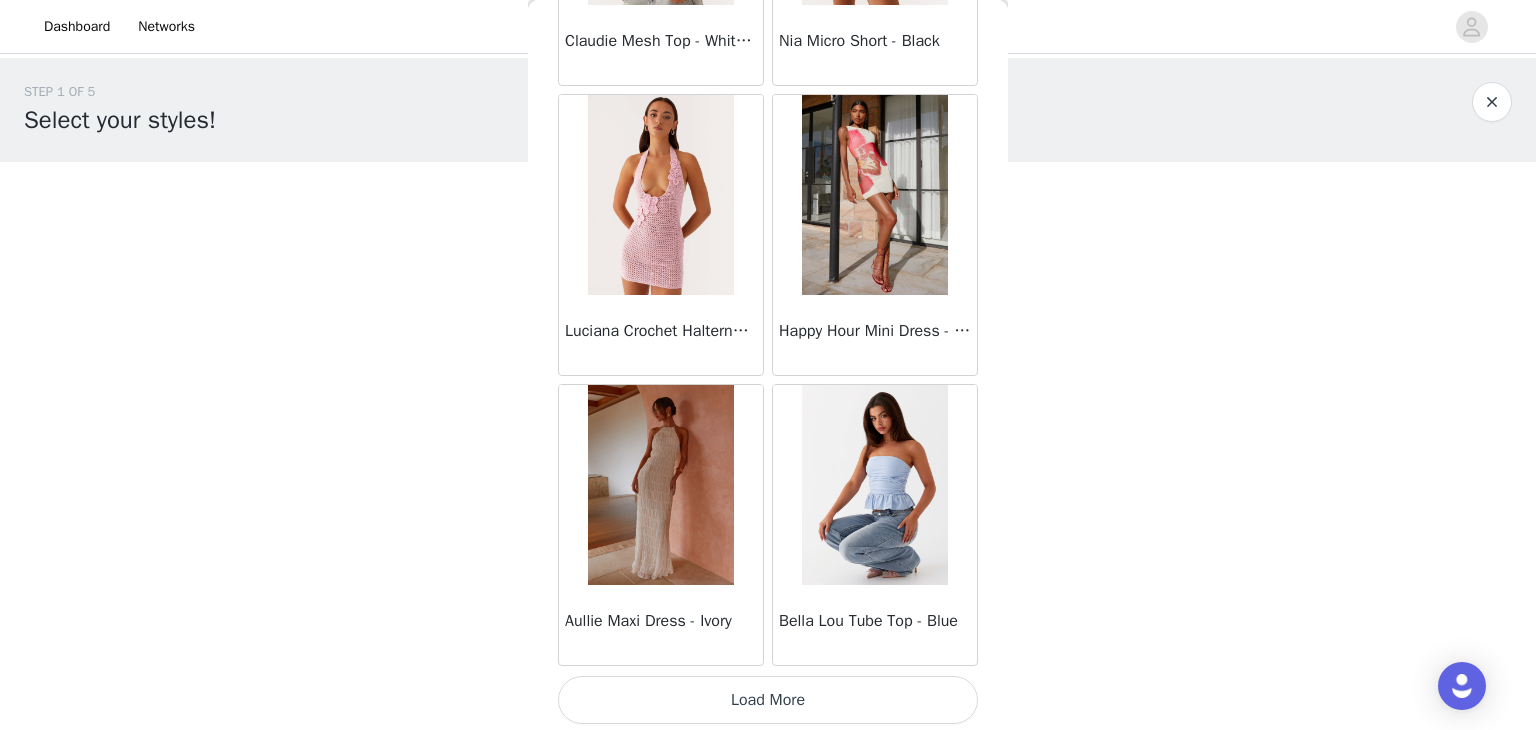 click on "Load More" at bounding box center [768, 700] 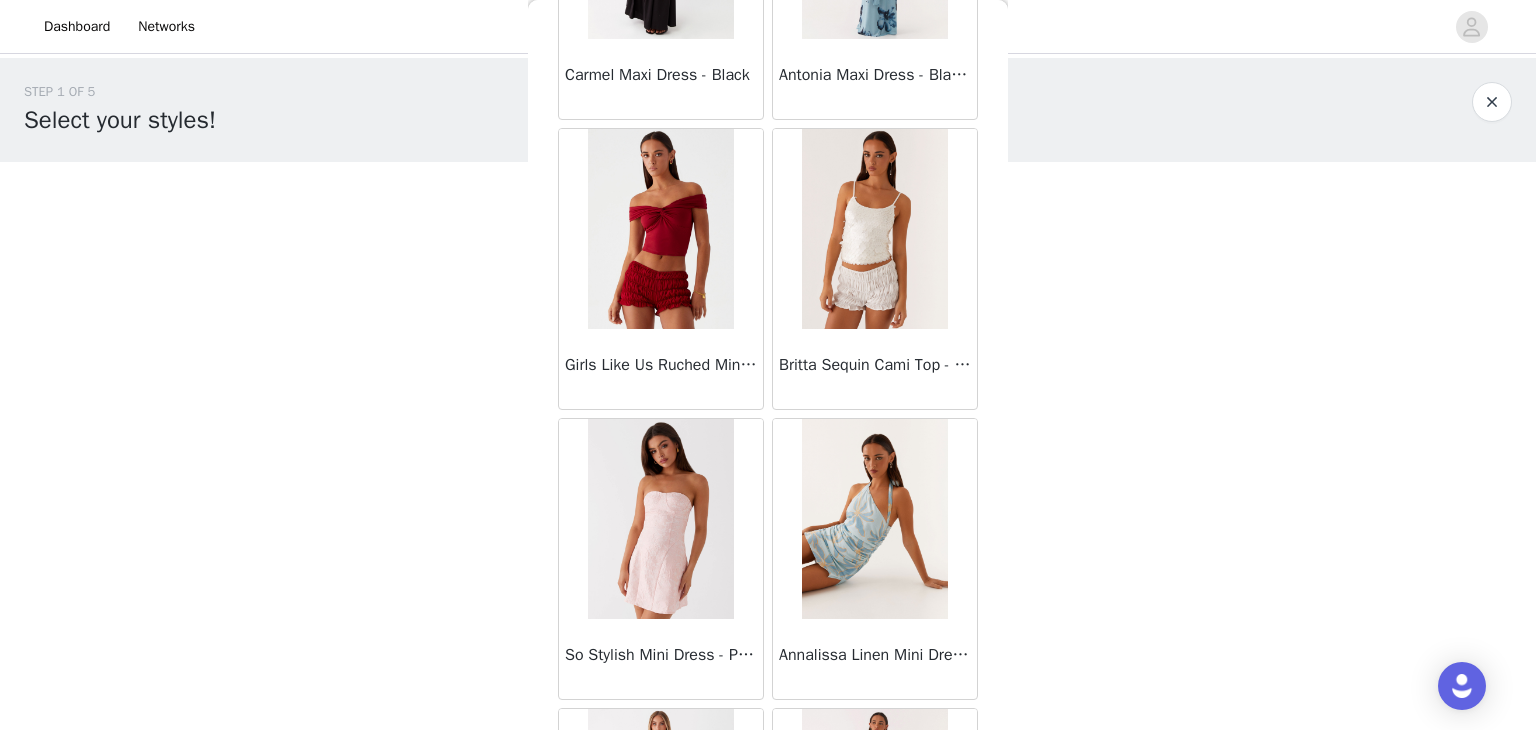 scroll, scrollTop: 5222, scrollLeft: 0, axis: vertical 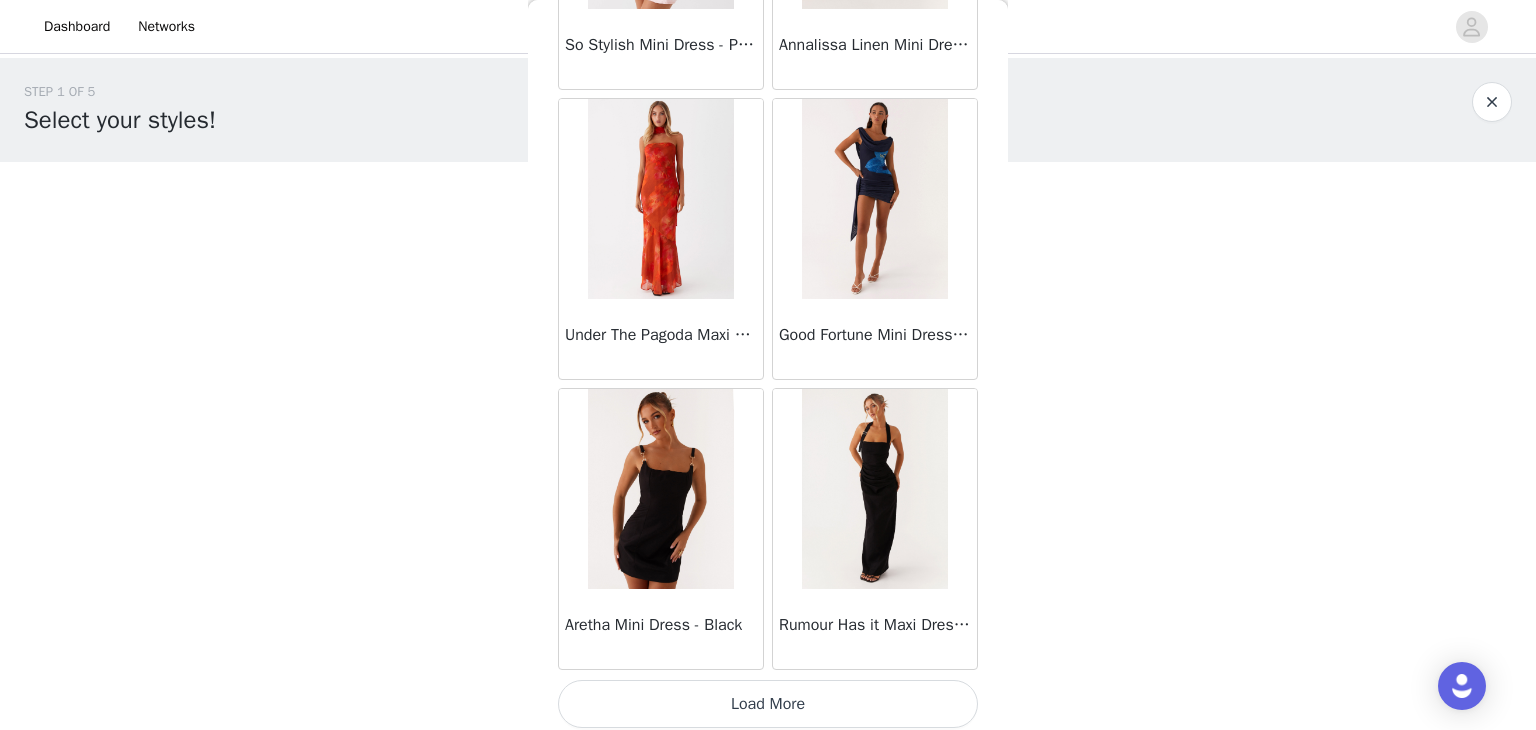 click on "Load More" at bounding box center (768, 704) 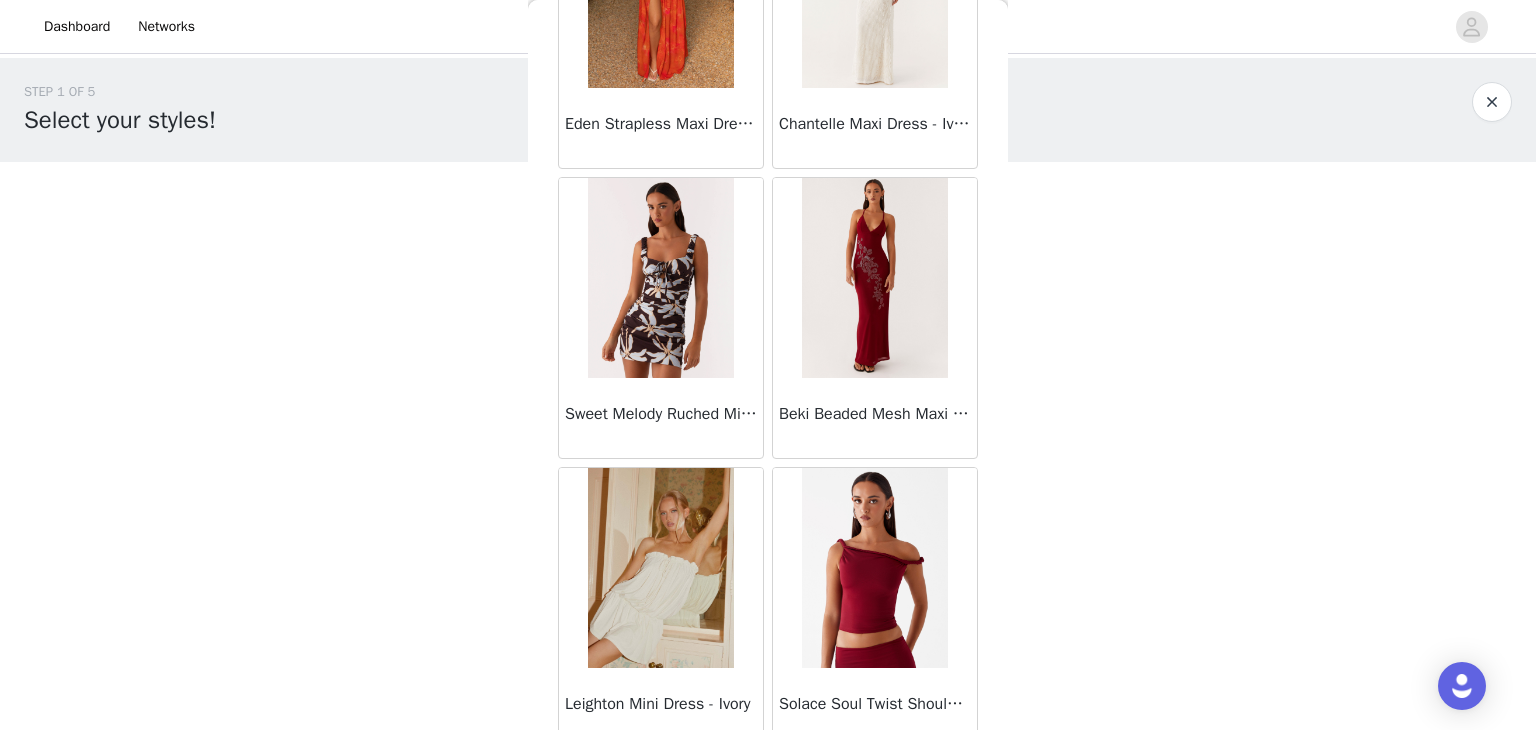 scroll, scrollTop: 8118, scrollLeft: 0, axis: vertical 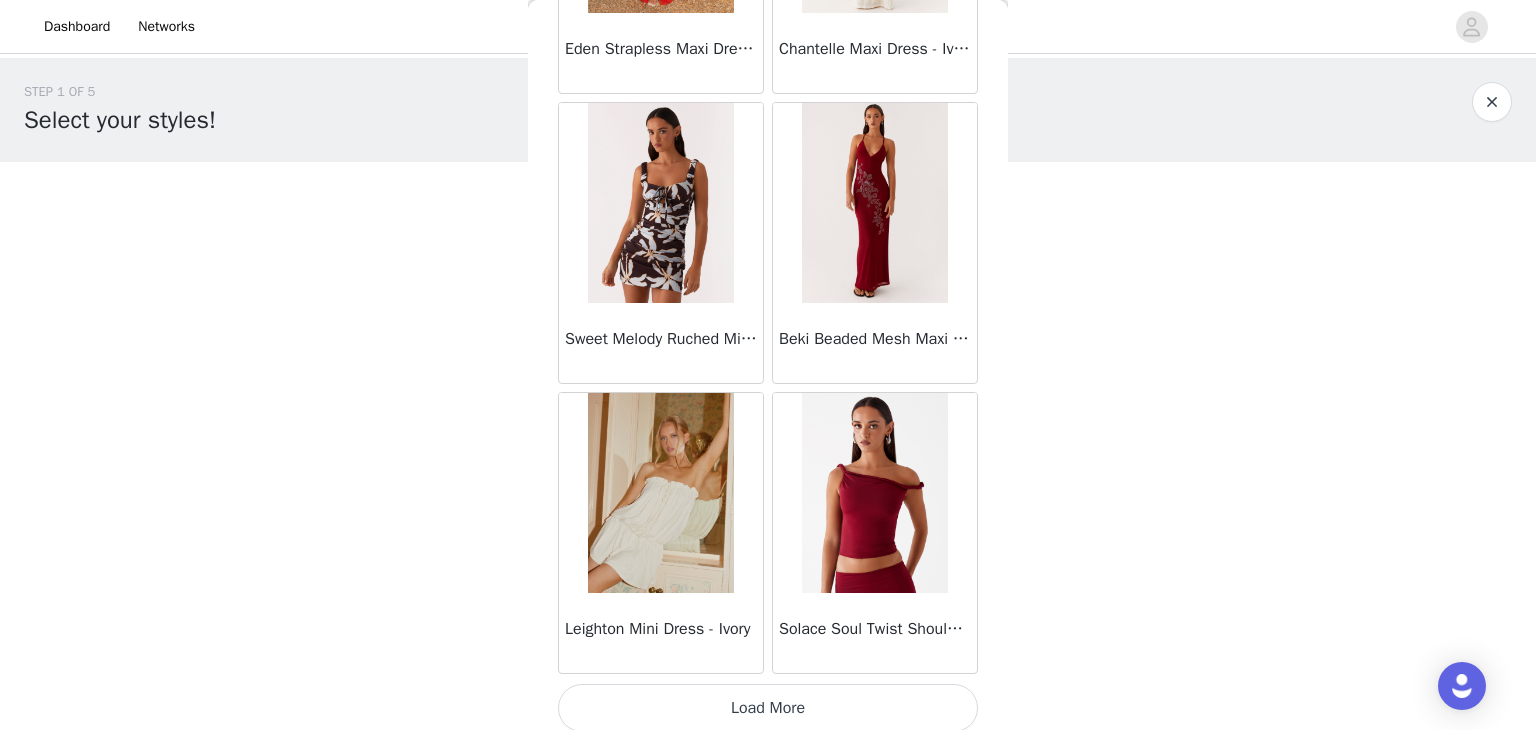 click on "Load More" at bounding box center (768, 708) 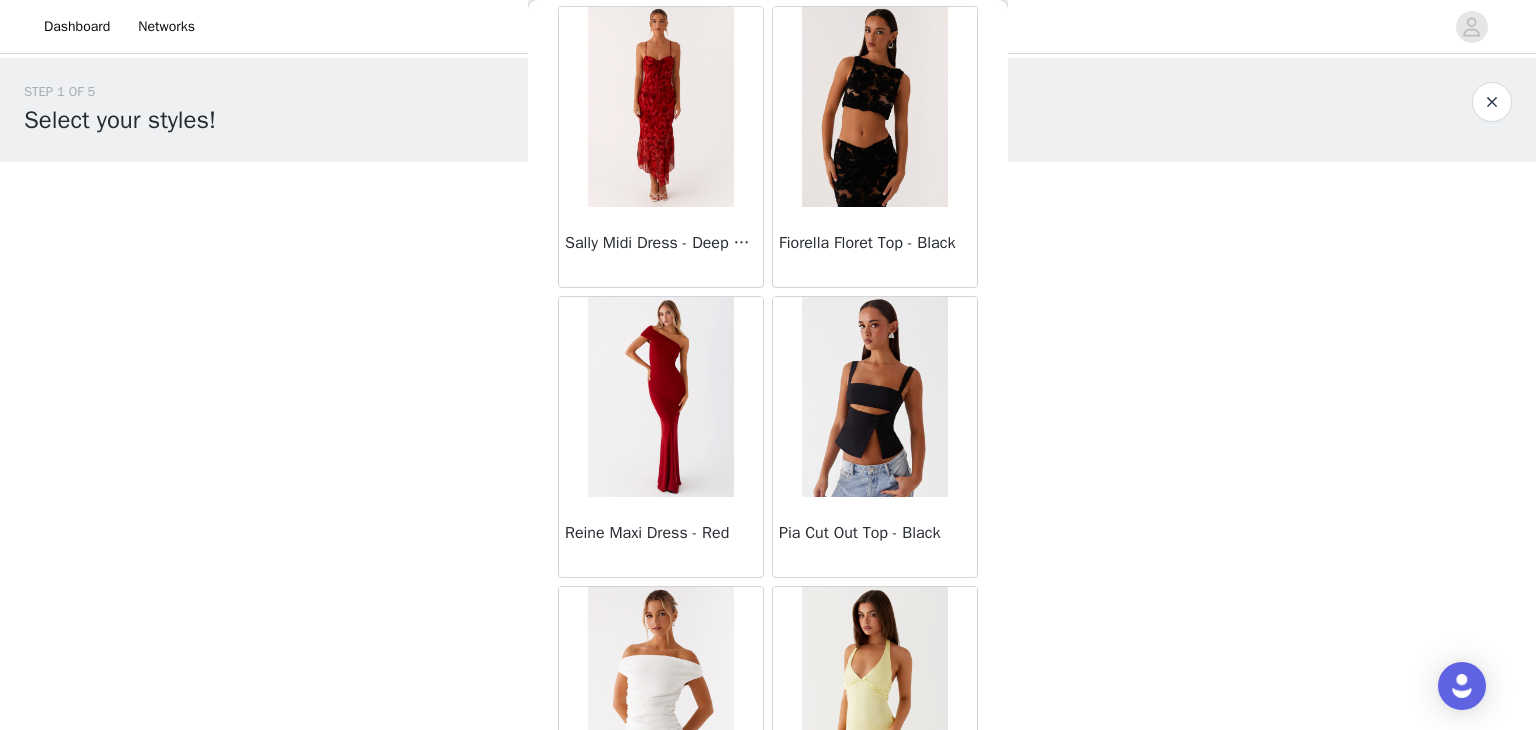 scroll, scrollTop: 11014, scrollLeft: 0, axis: vertical 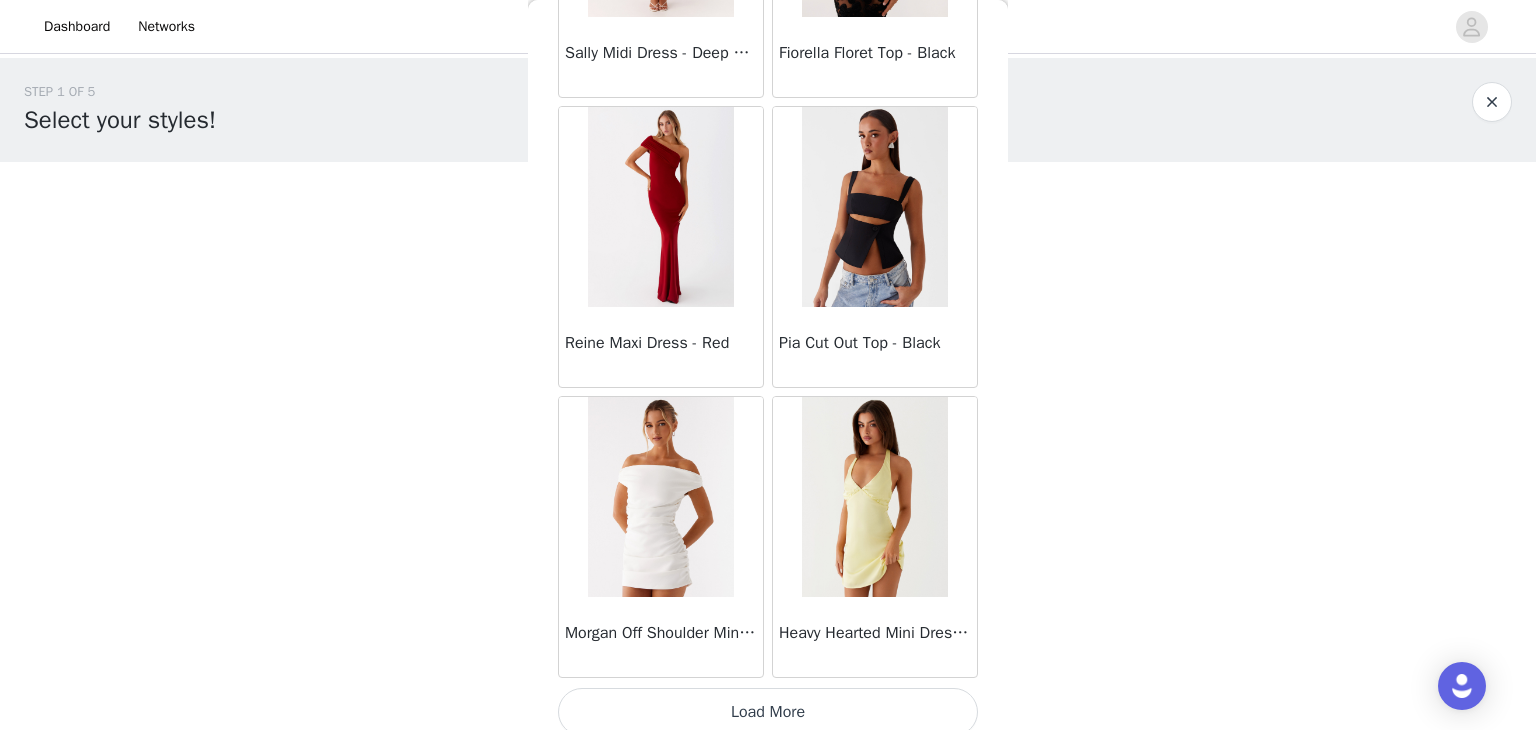 click on "Load More" at bounding box center (768, 712) 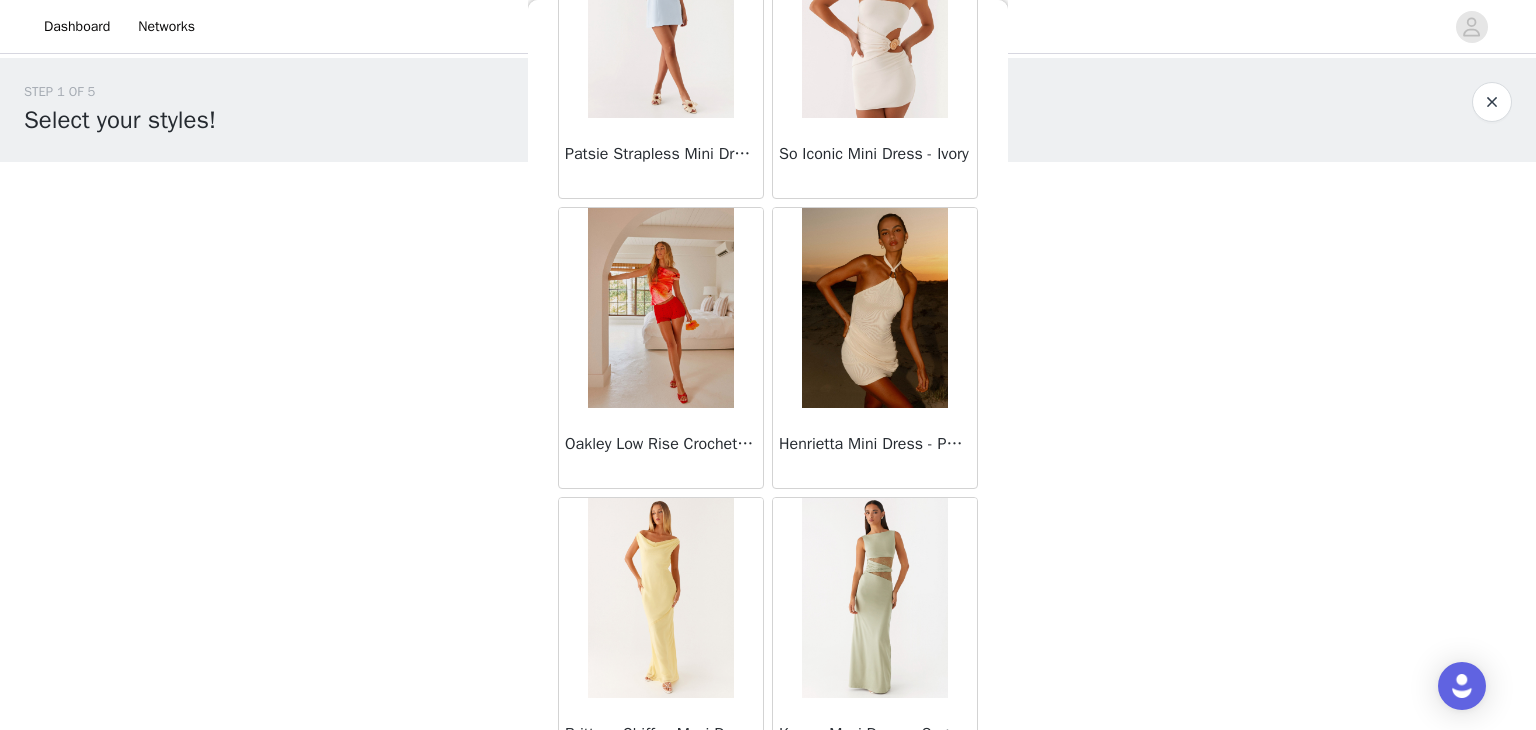 scroll, scrollTop: 12364, scrollLeft: 0, axis: vertical 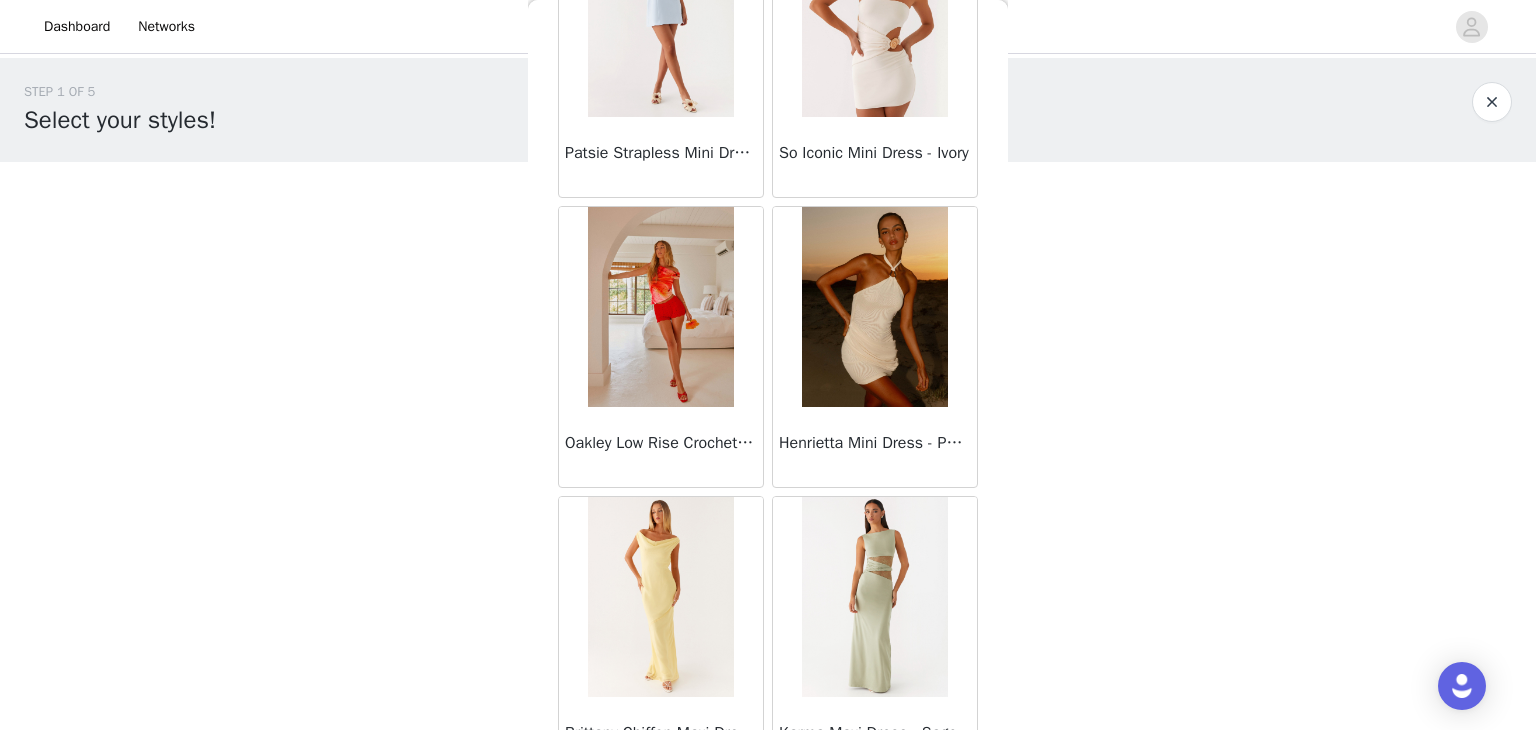 click on "Oakley Low Rise Crochet Mini Shorts - Red" at bounding box center (661, 443) 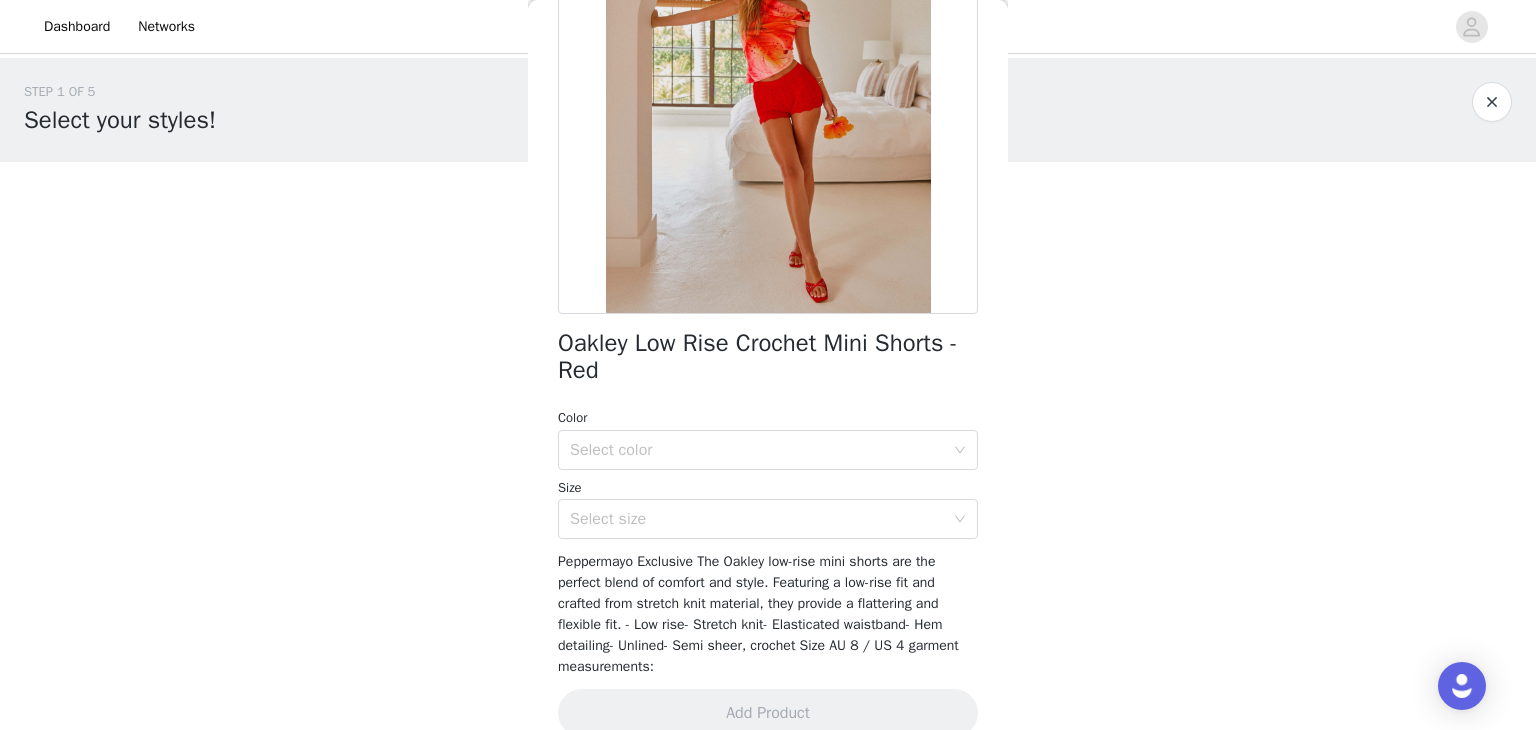 scroll, scrollTop: 248, scrollLeft: 0, axis: vertical 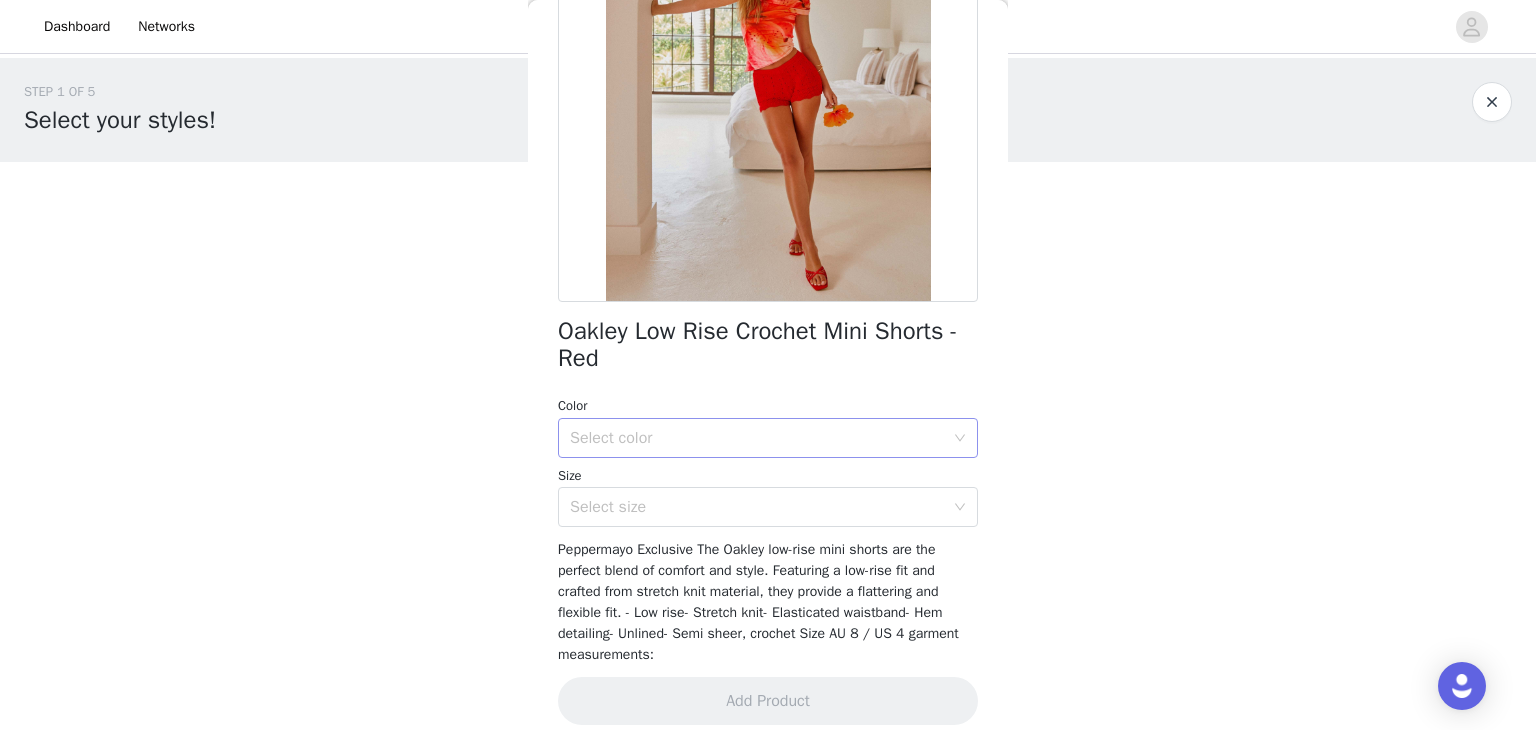 click on "Select color" at bounding box center [757, 438] 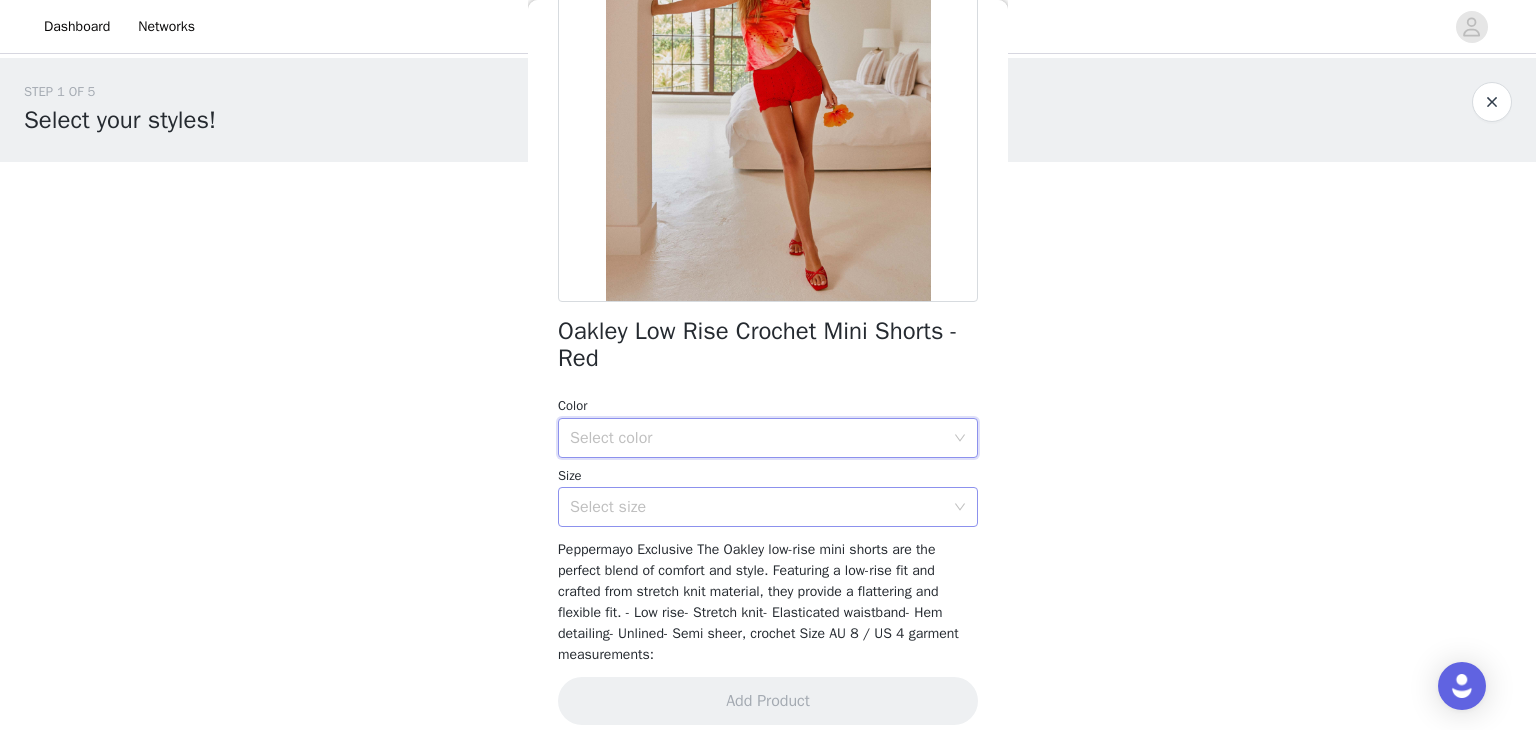 click on "Select size" at bounding box center [757, 507] 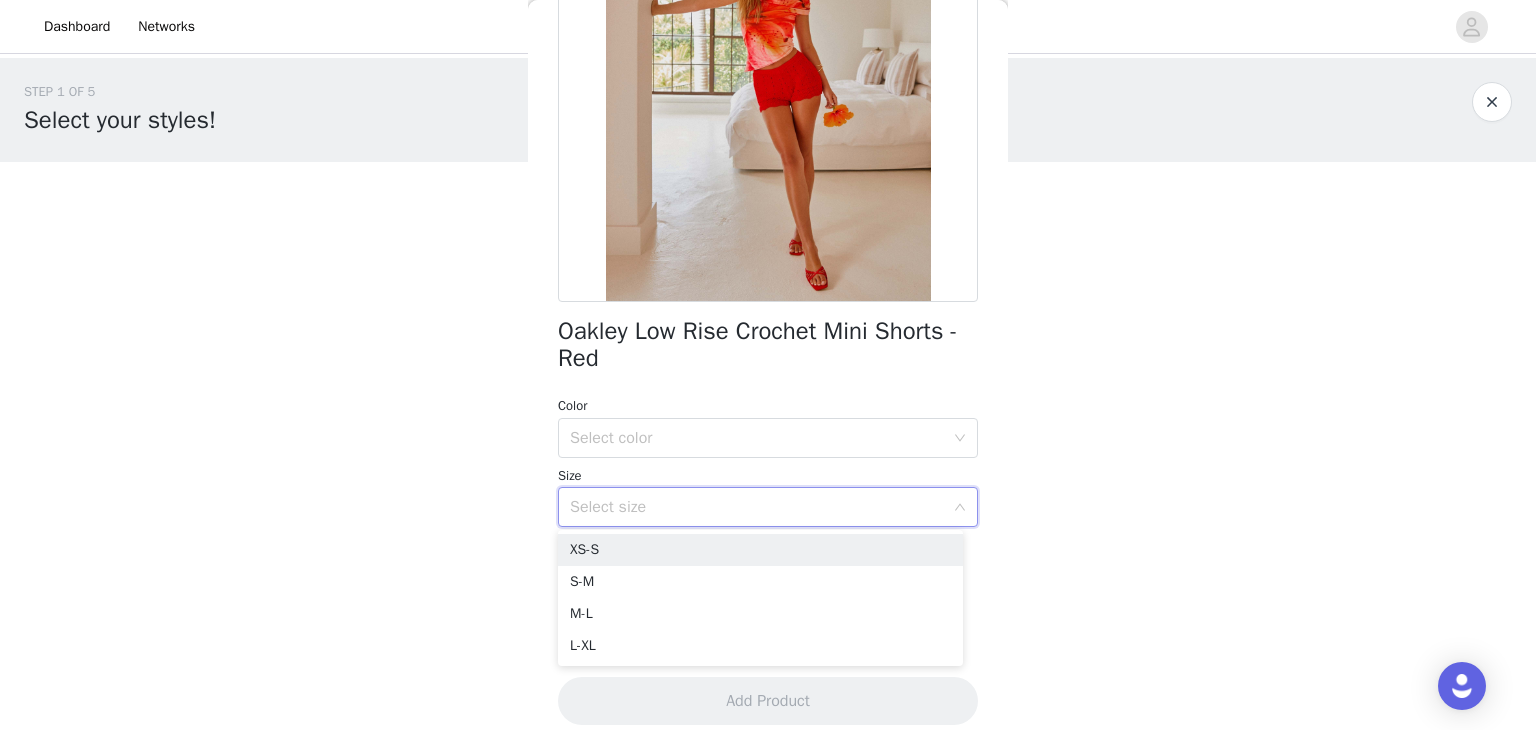 click on "Select size" at bounding box center (757, 507) 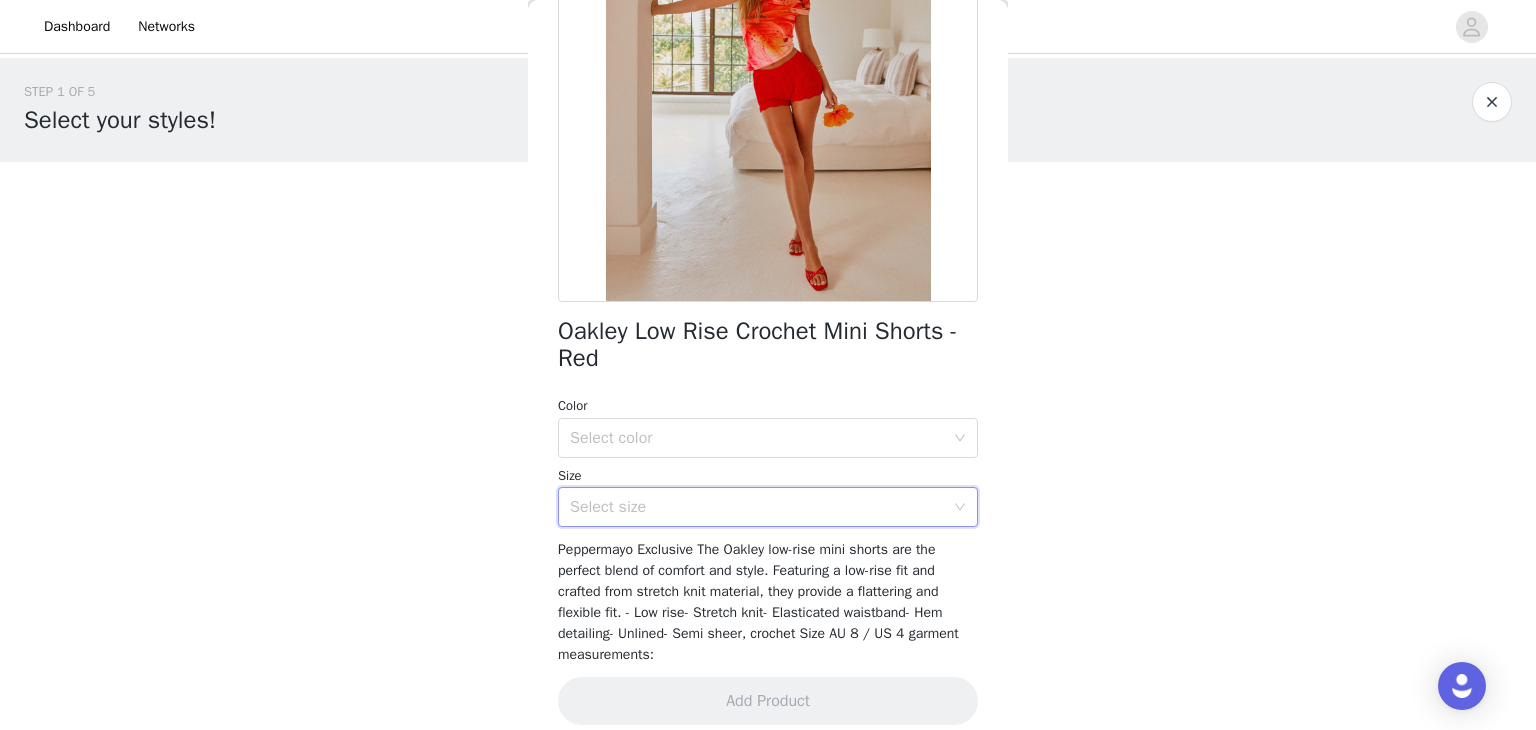 click on "Select size" at bounding box center (761, 507) 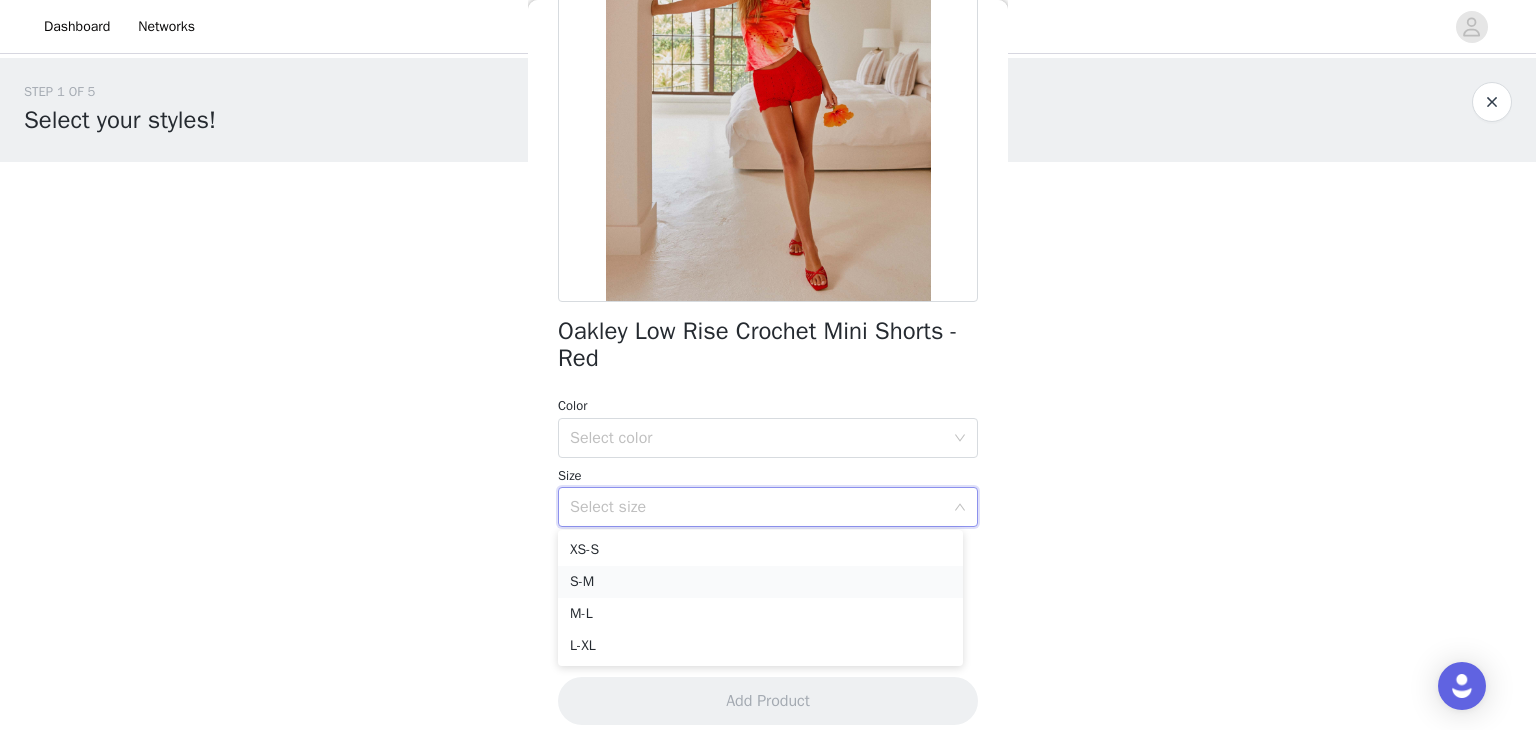 click on "S-M" at bounding box center (760, 582) 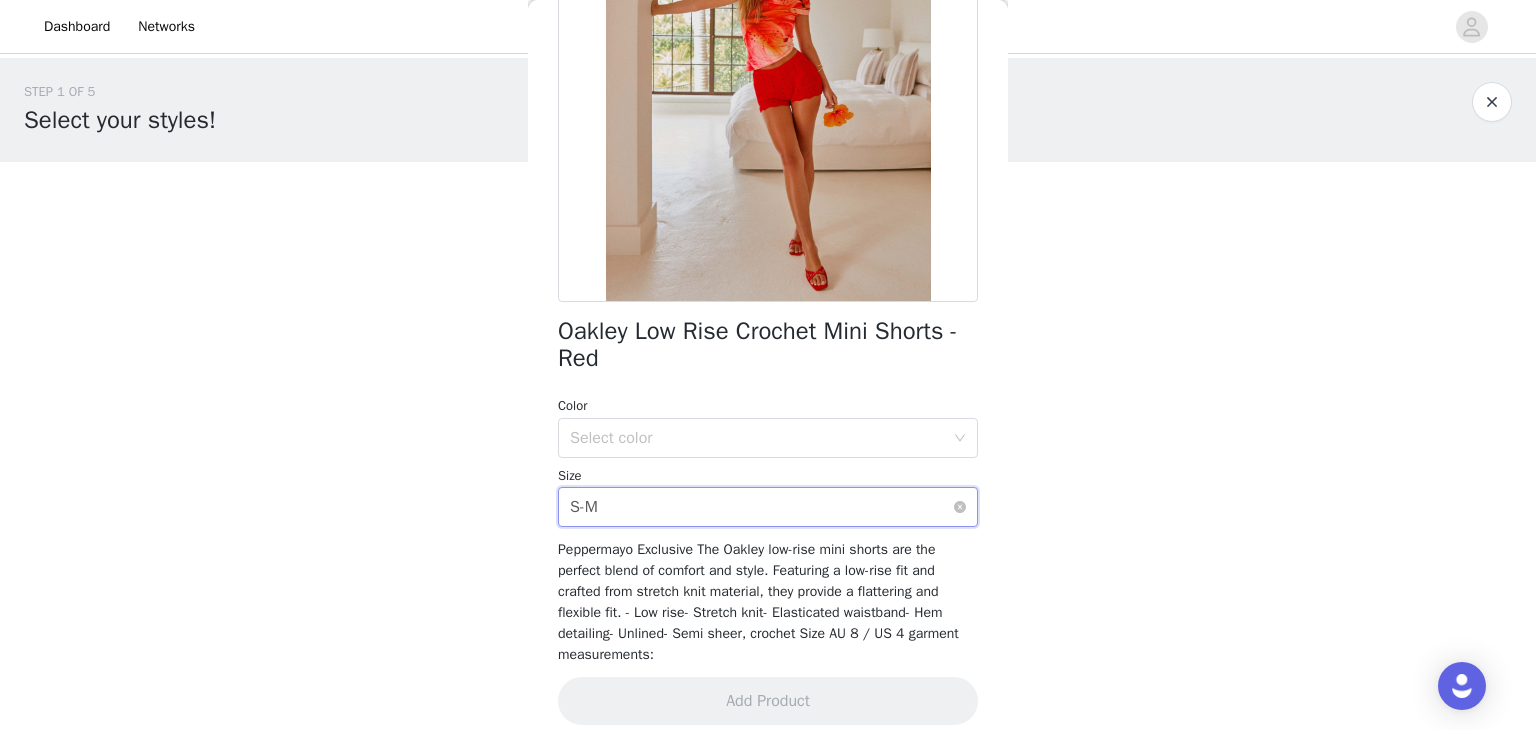 click on "Select size S-M" at bounding box center (761, 507) 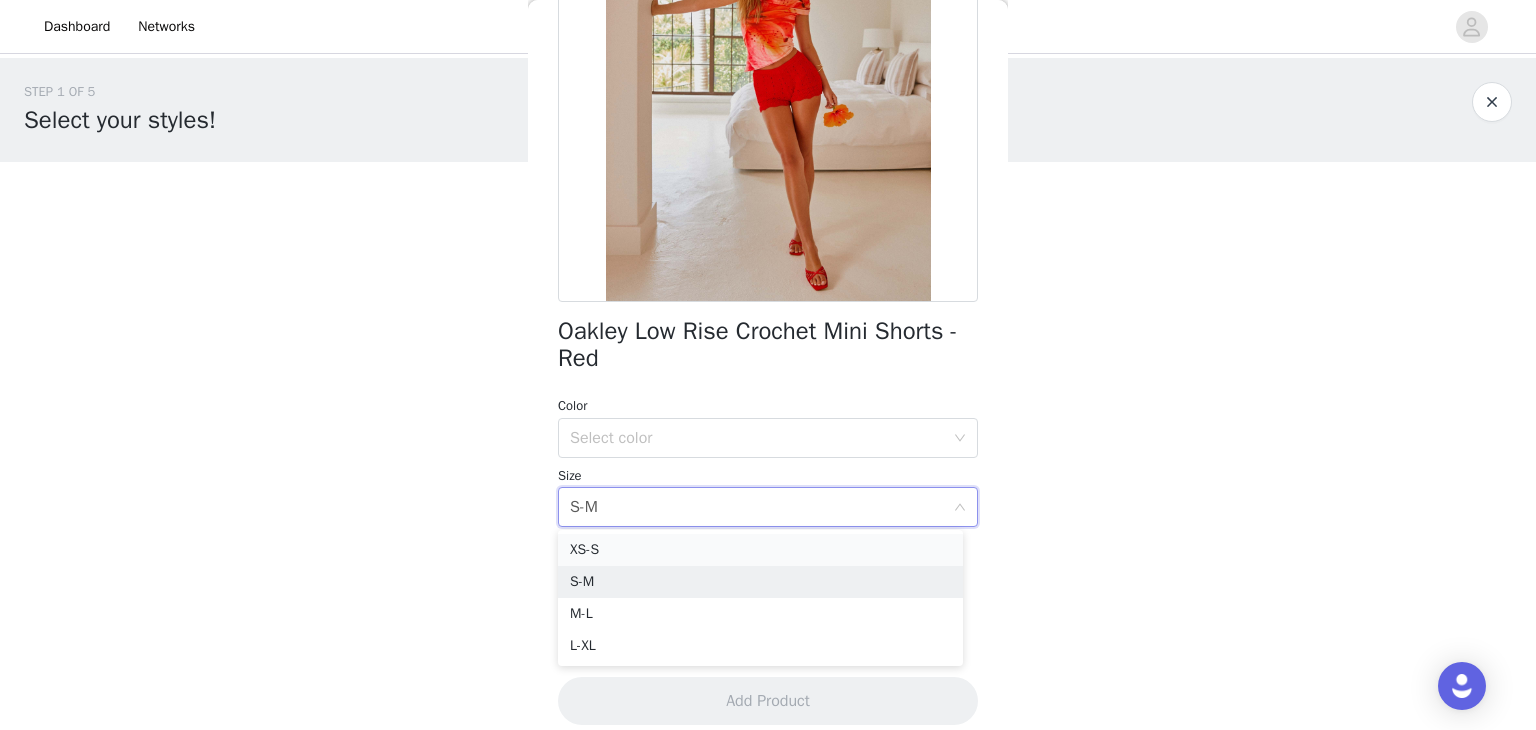 click on "XS-S" at bounding box center (760, 550) 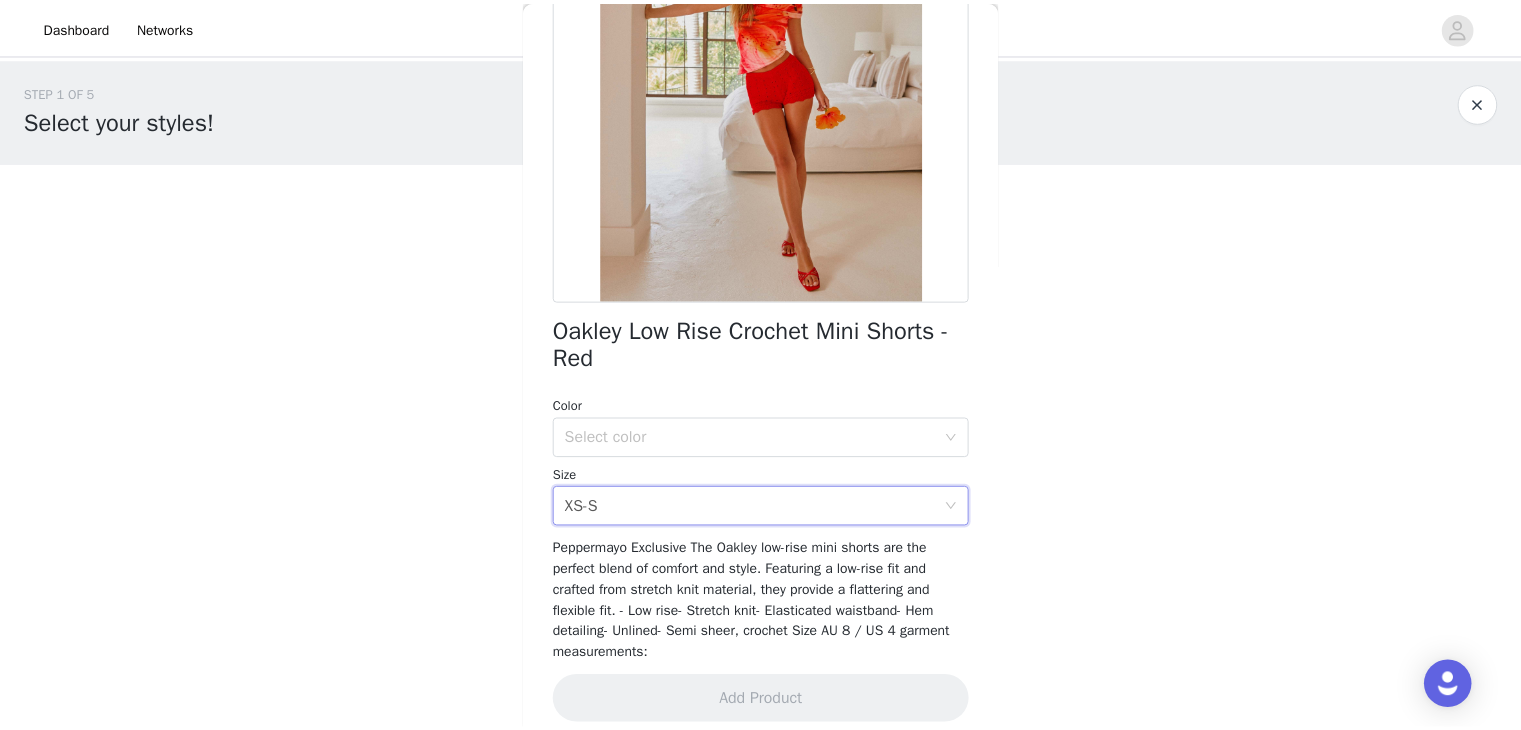 scroll, scrollTop: 267, scrollLeft: 0, axis: vertical 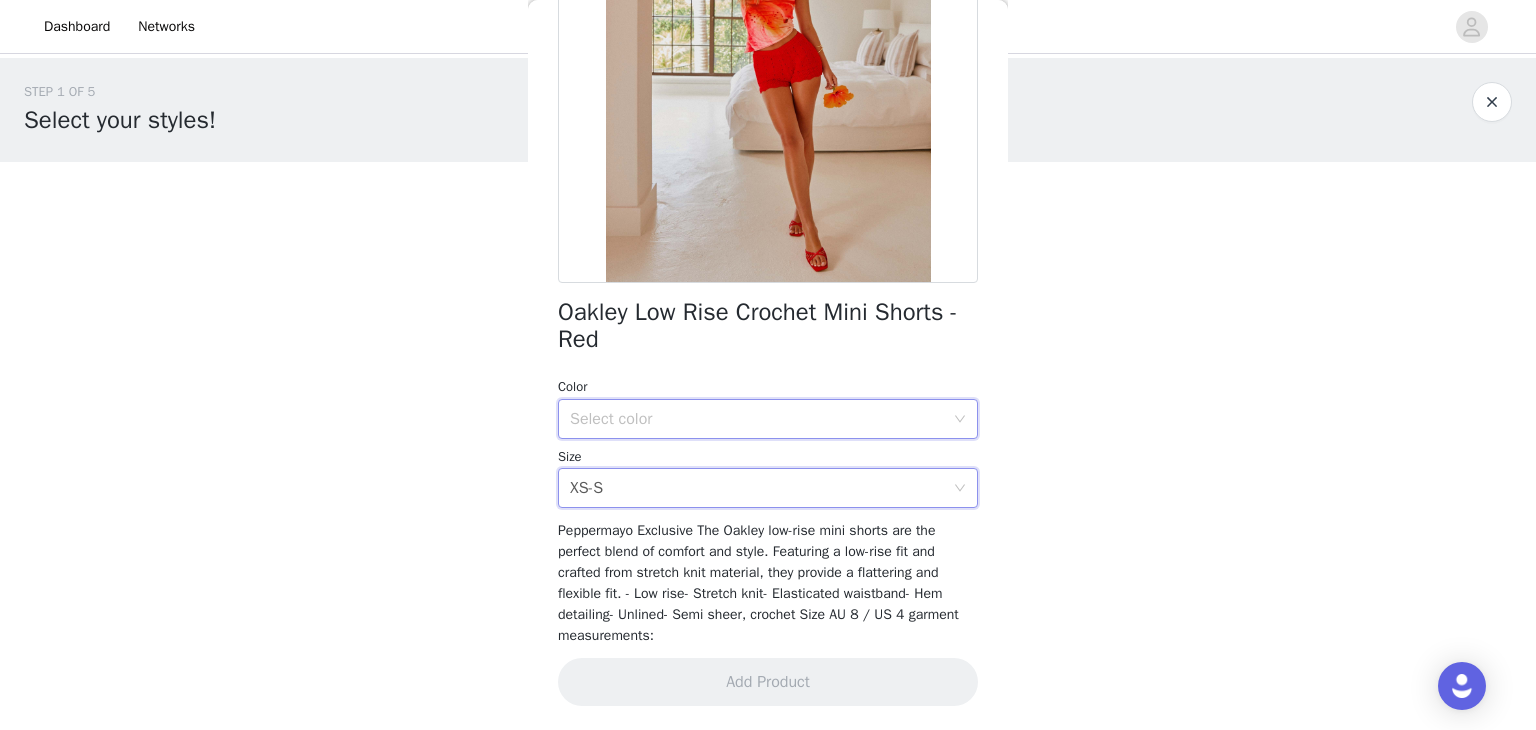click on "Select color" at bounding box center [761, 419] 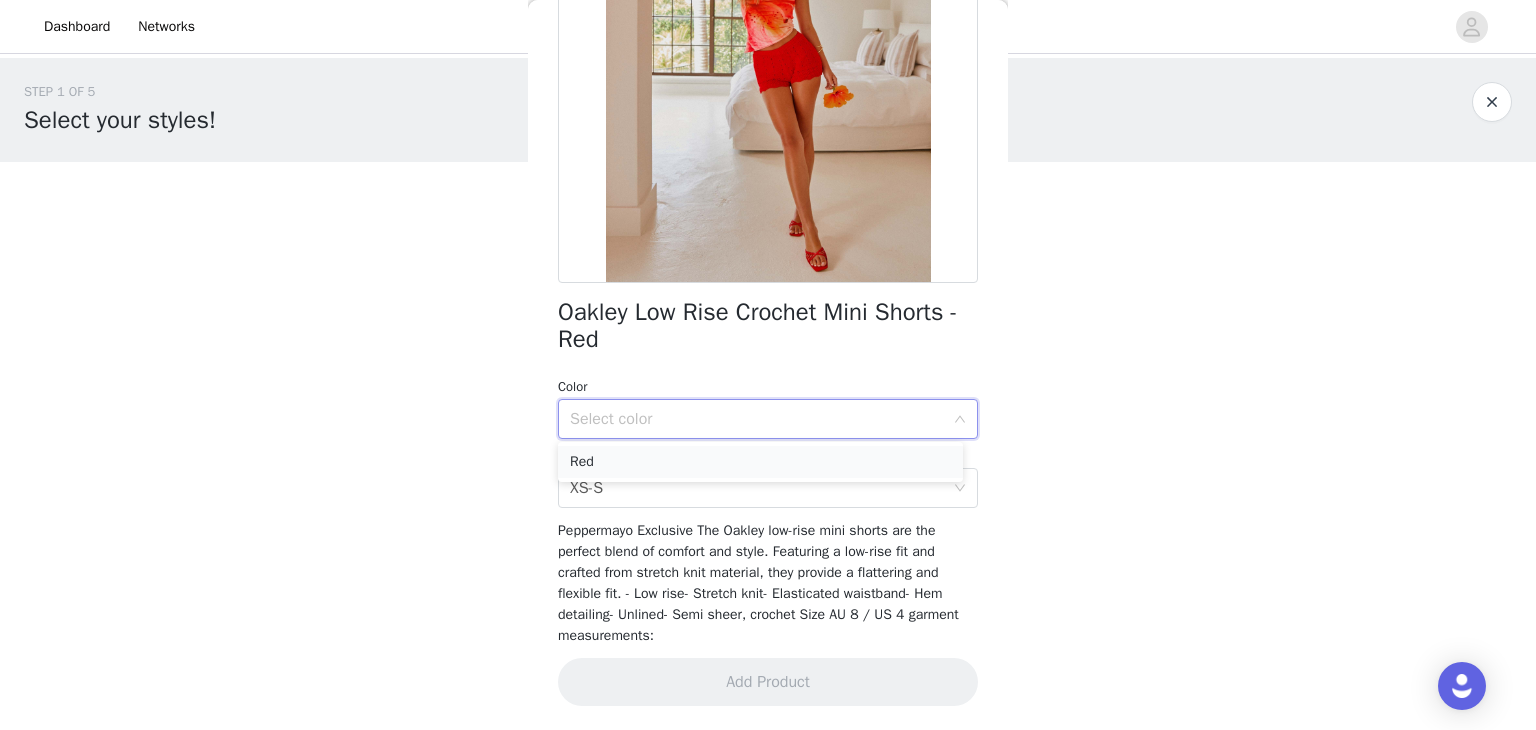click on "Red" at bounding box center (760, 462) 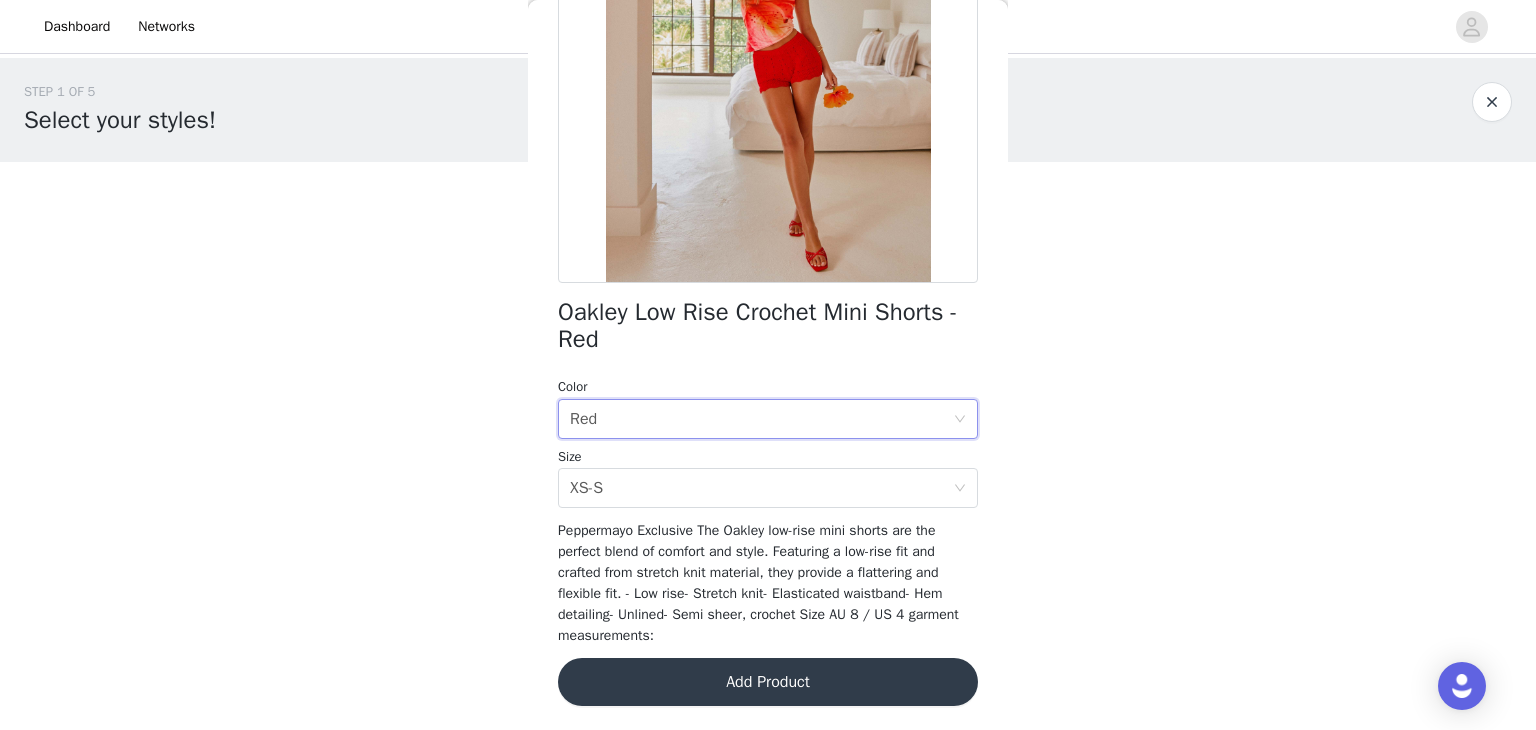 click on "Add Product" at bounding box center (768, 682) 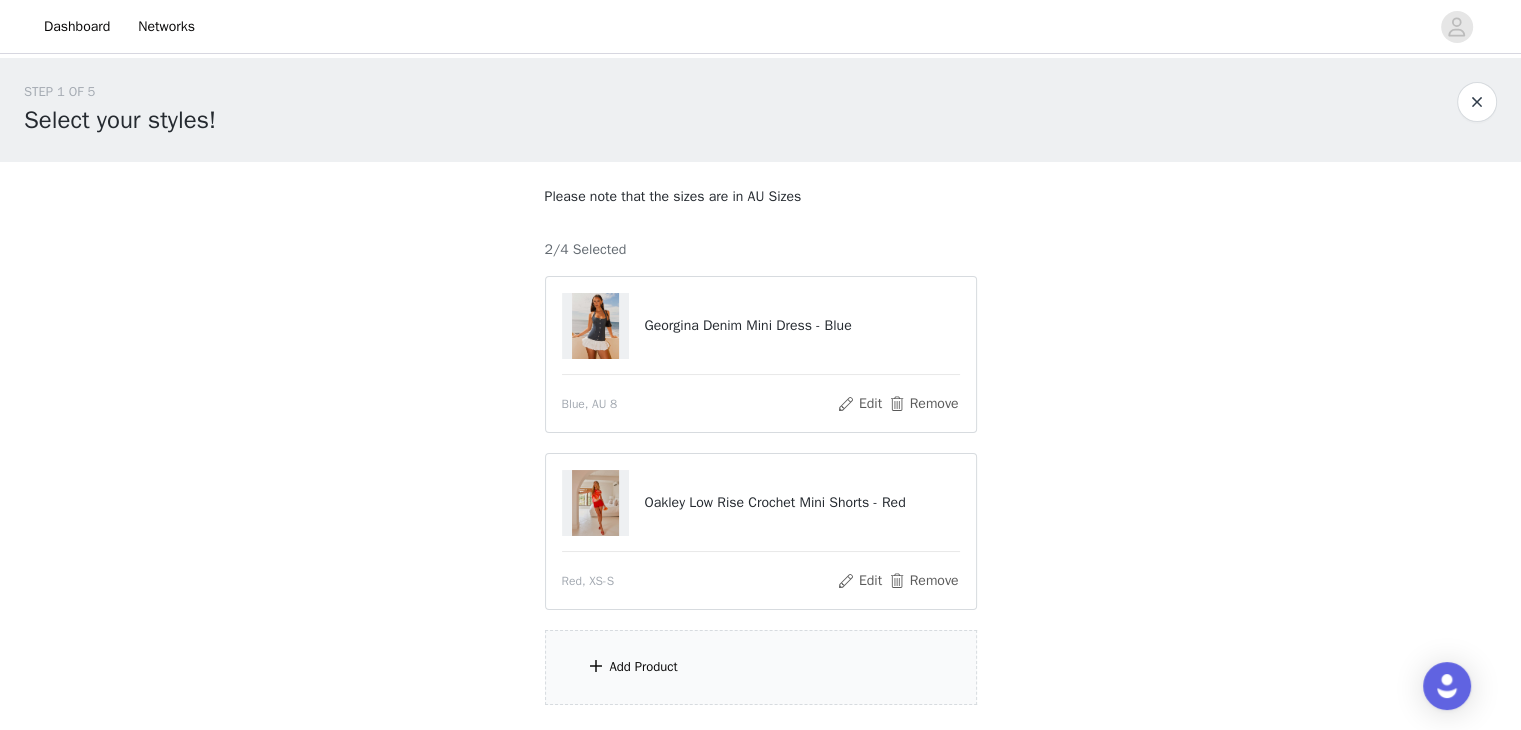 scroll, scrollTop: 141, scrollLeft: 0, axis: vertical 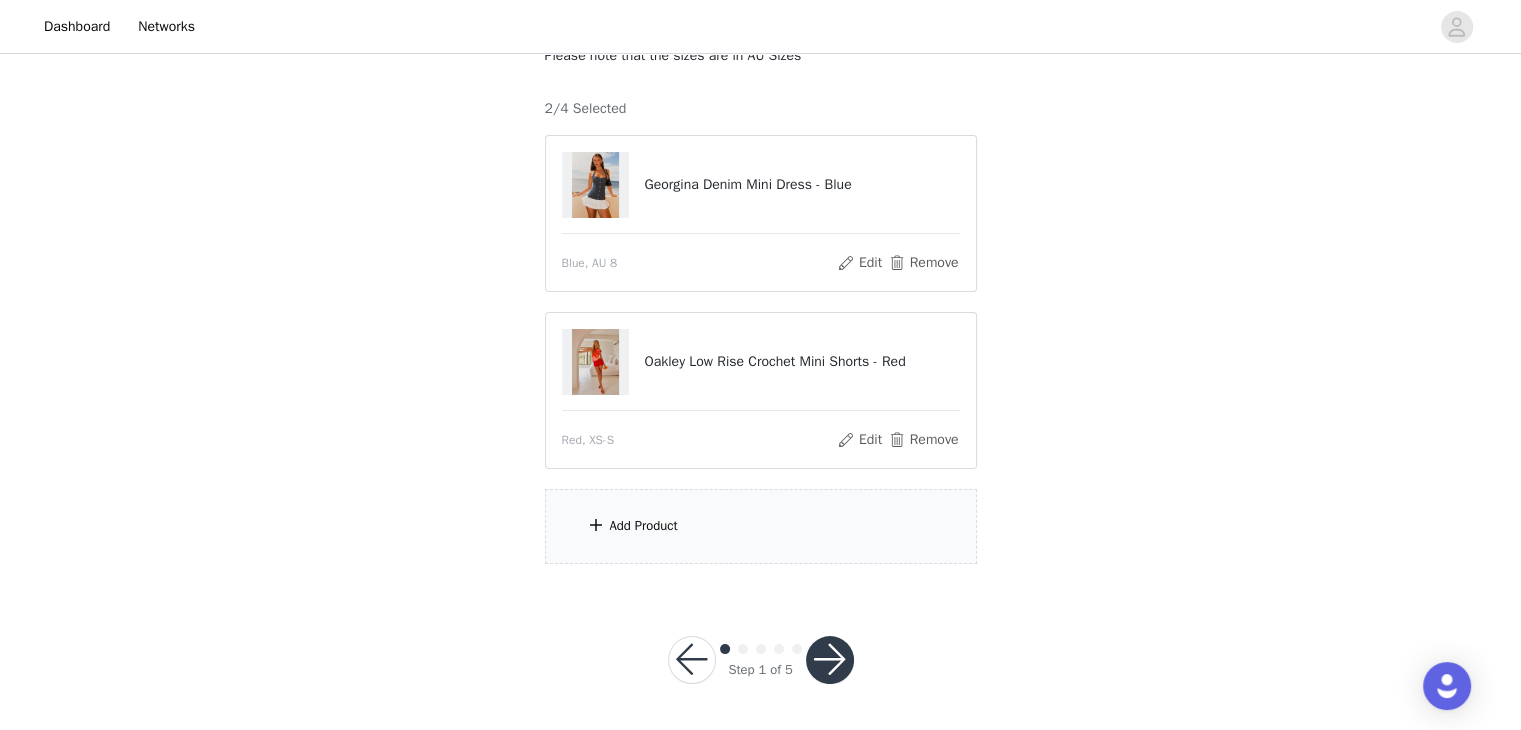 click on "Add Product" at bounding box center (644, 526) 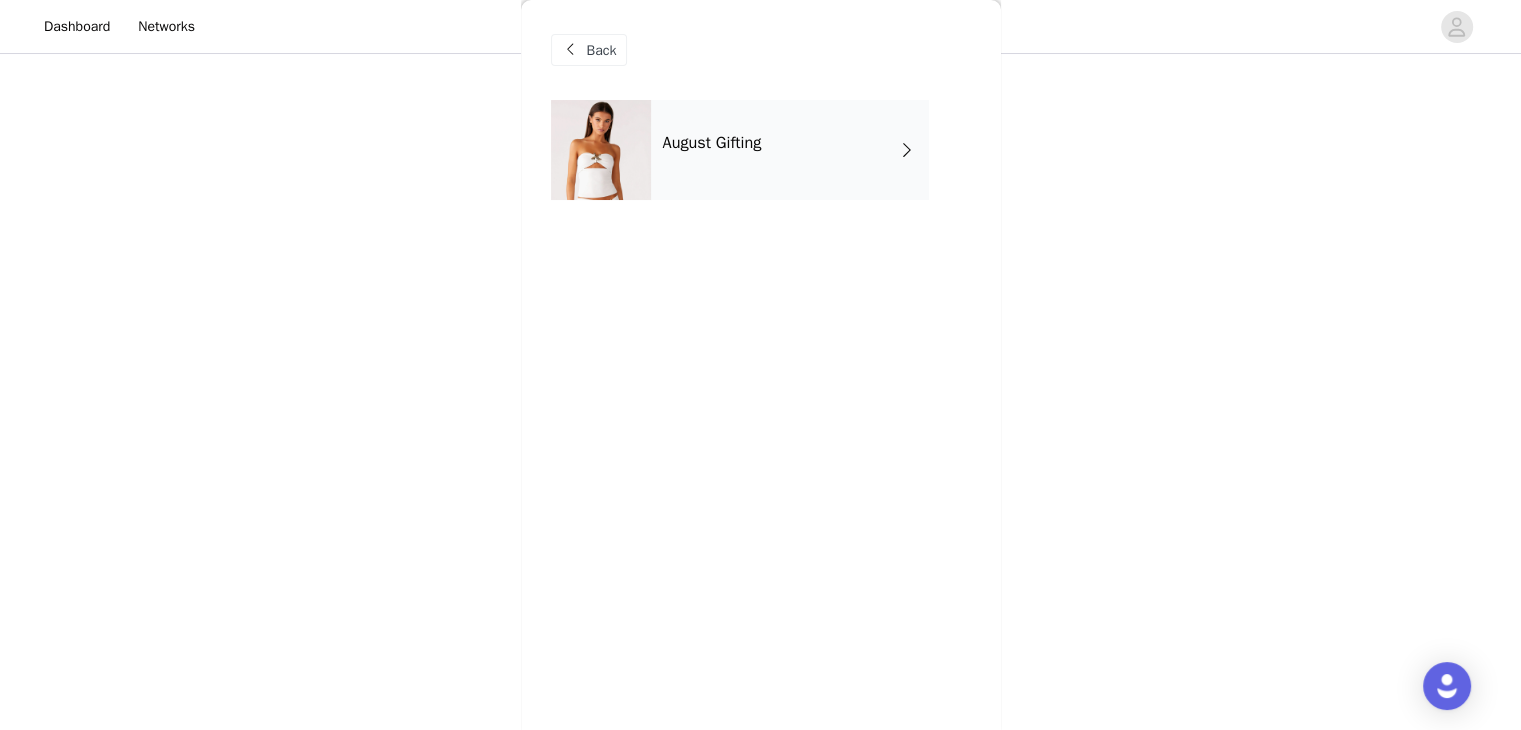 click on "August Gifting" at bounding box center [790, 150] 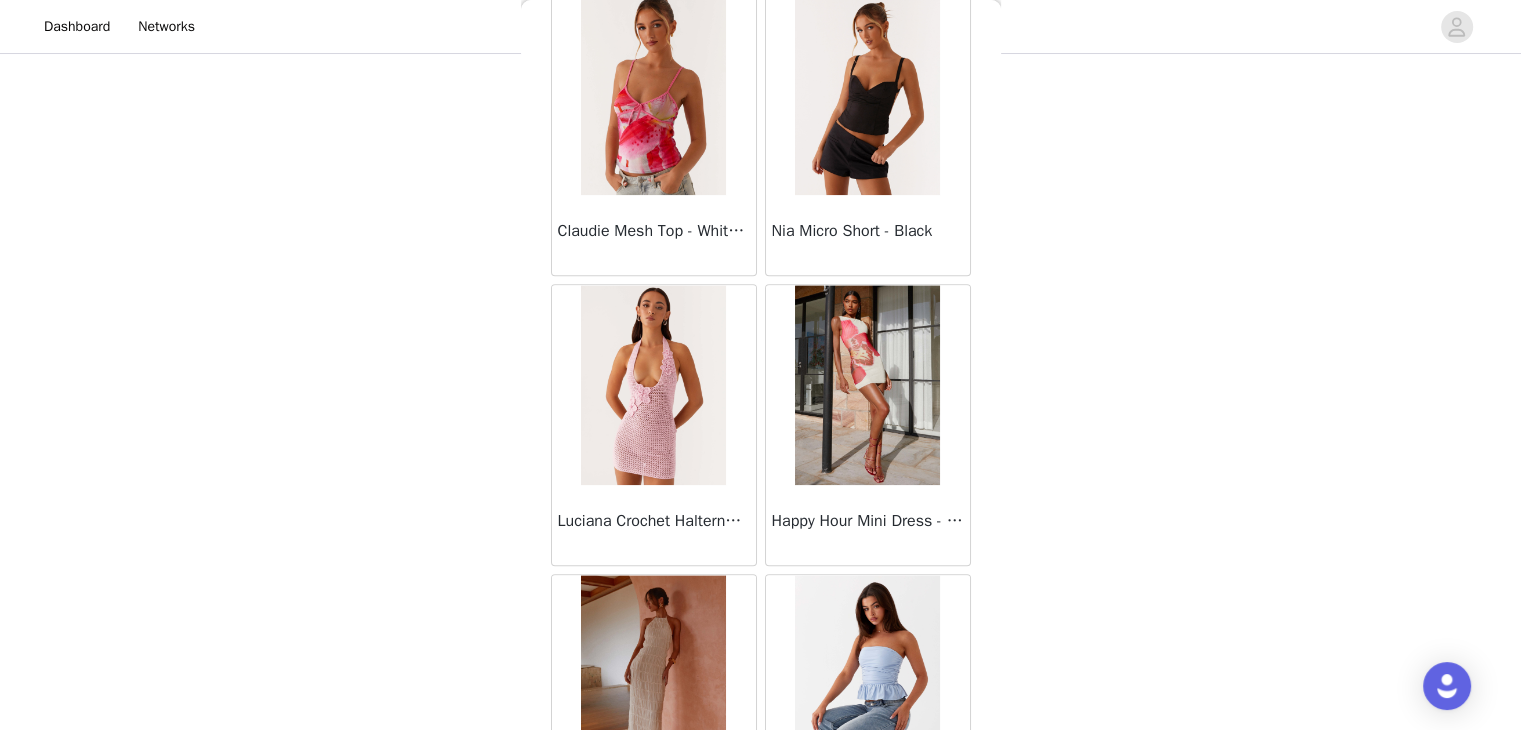scroll, scrollTop: 2326, scrollLeft: 0, axis: vertical 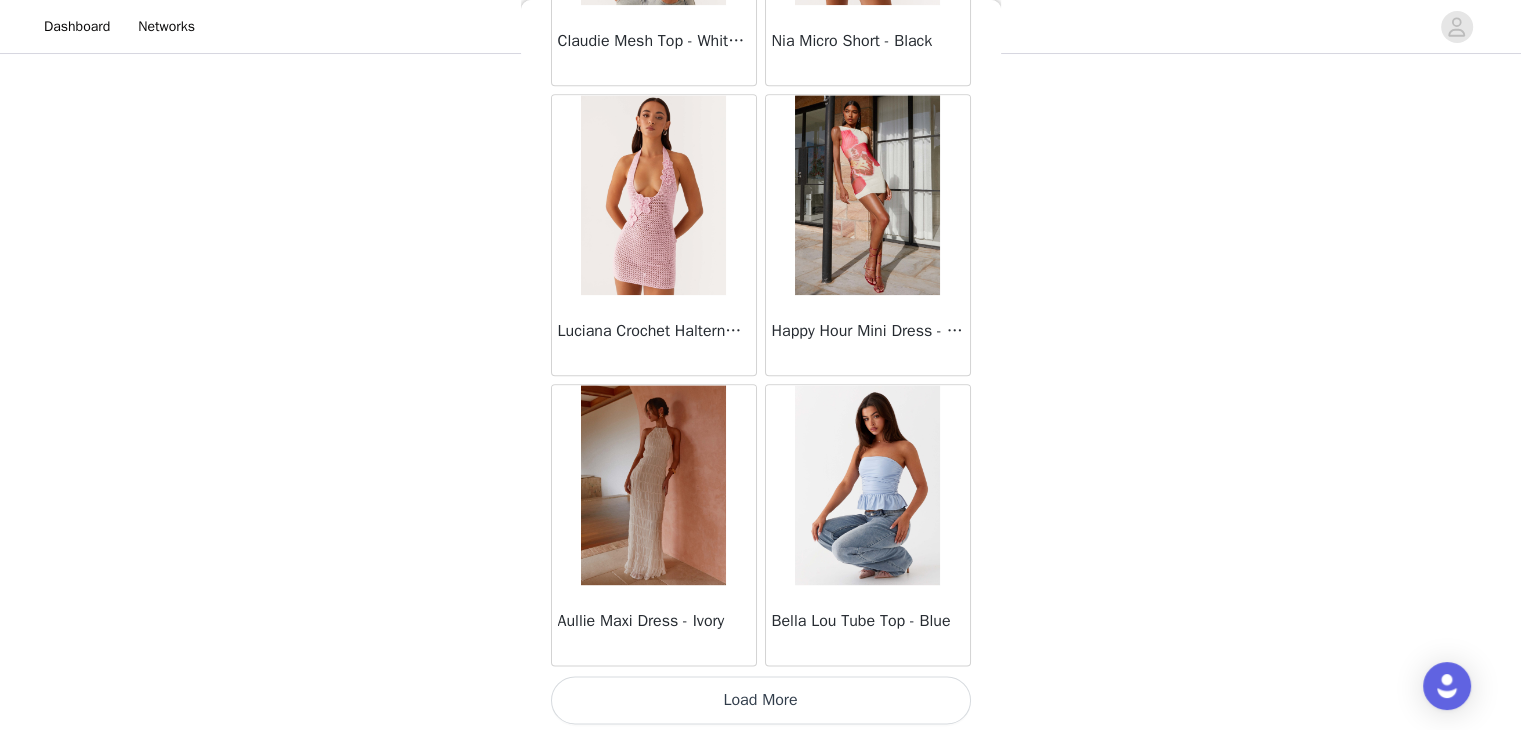 click on "Load More" at bounding box center (761, 700) 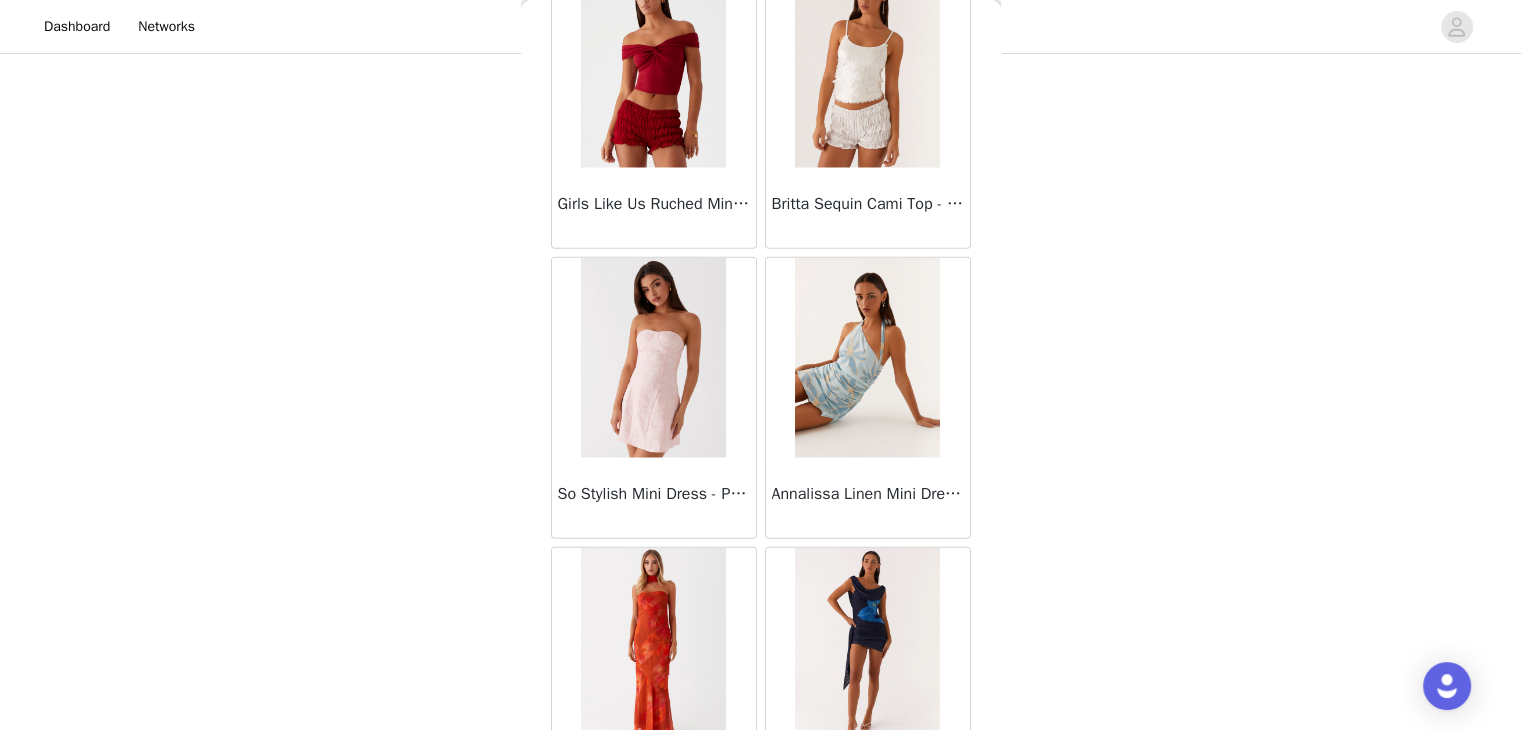 scroll, scrollTop: 5222, scrollLeft: 0, axis: vertical 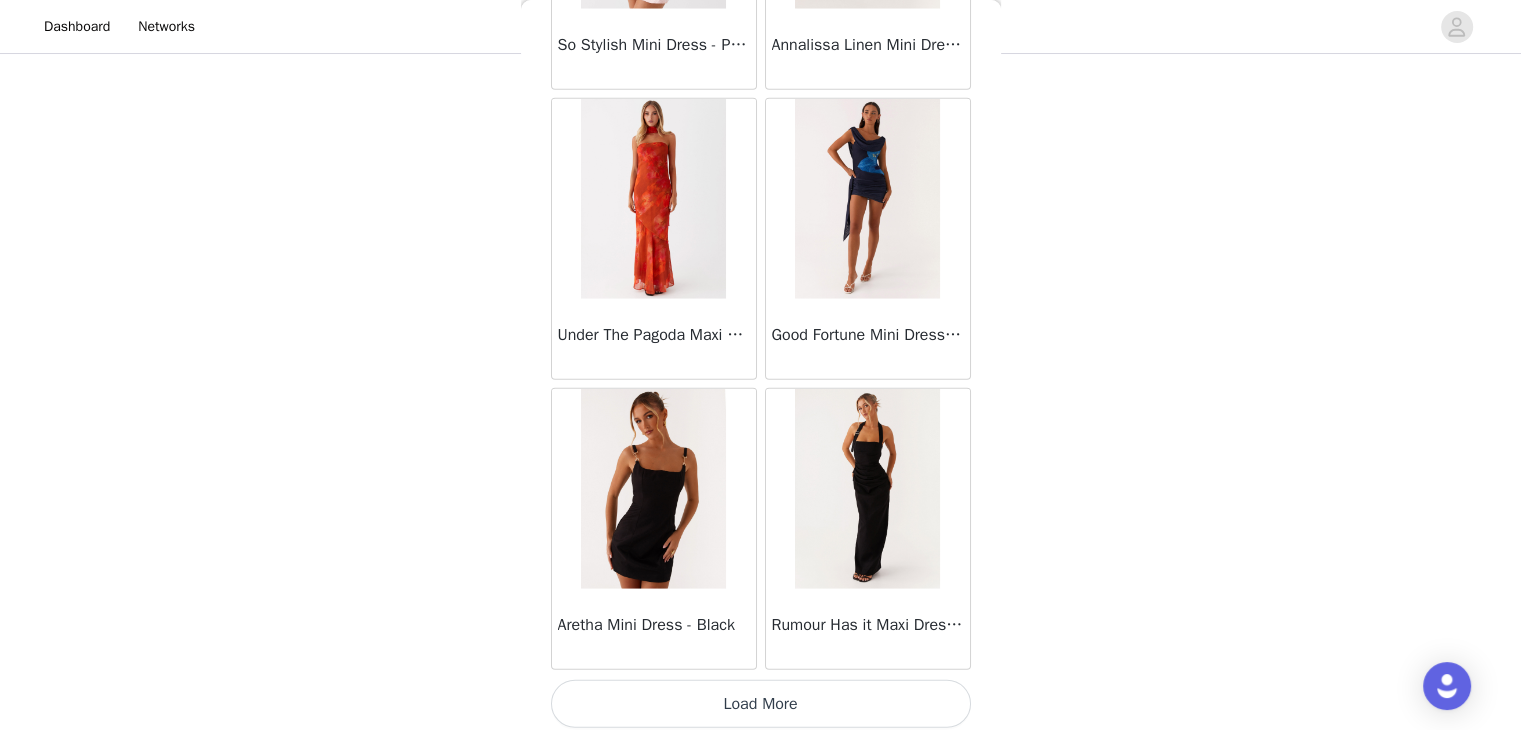 click on "Load More" at bounding box center (761, 704) 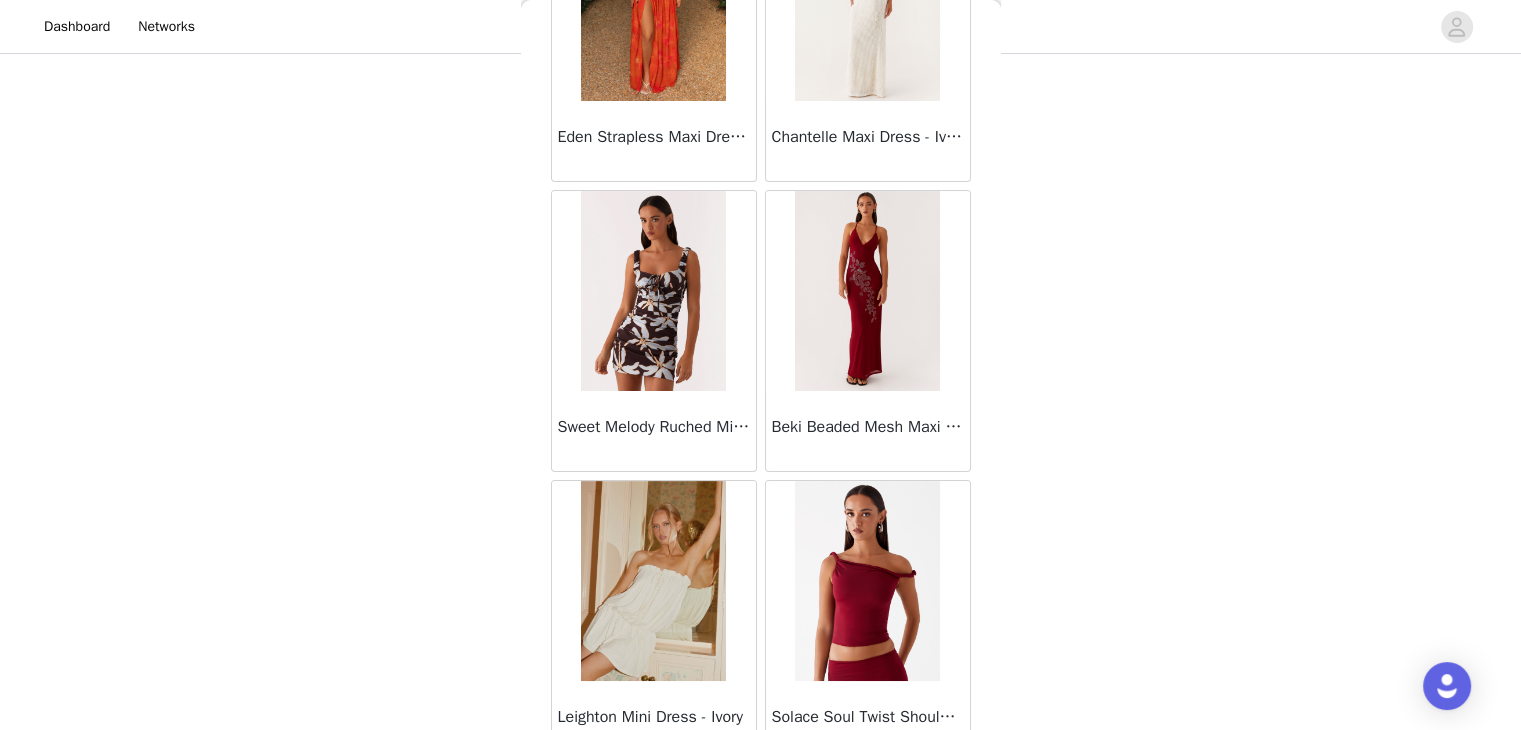 scroll, scrollTop: 8118, scrollLeft: 0, axis: vertical 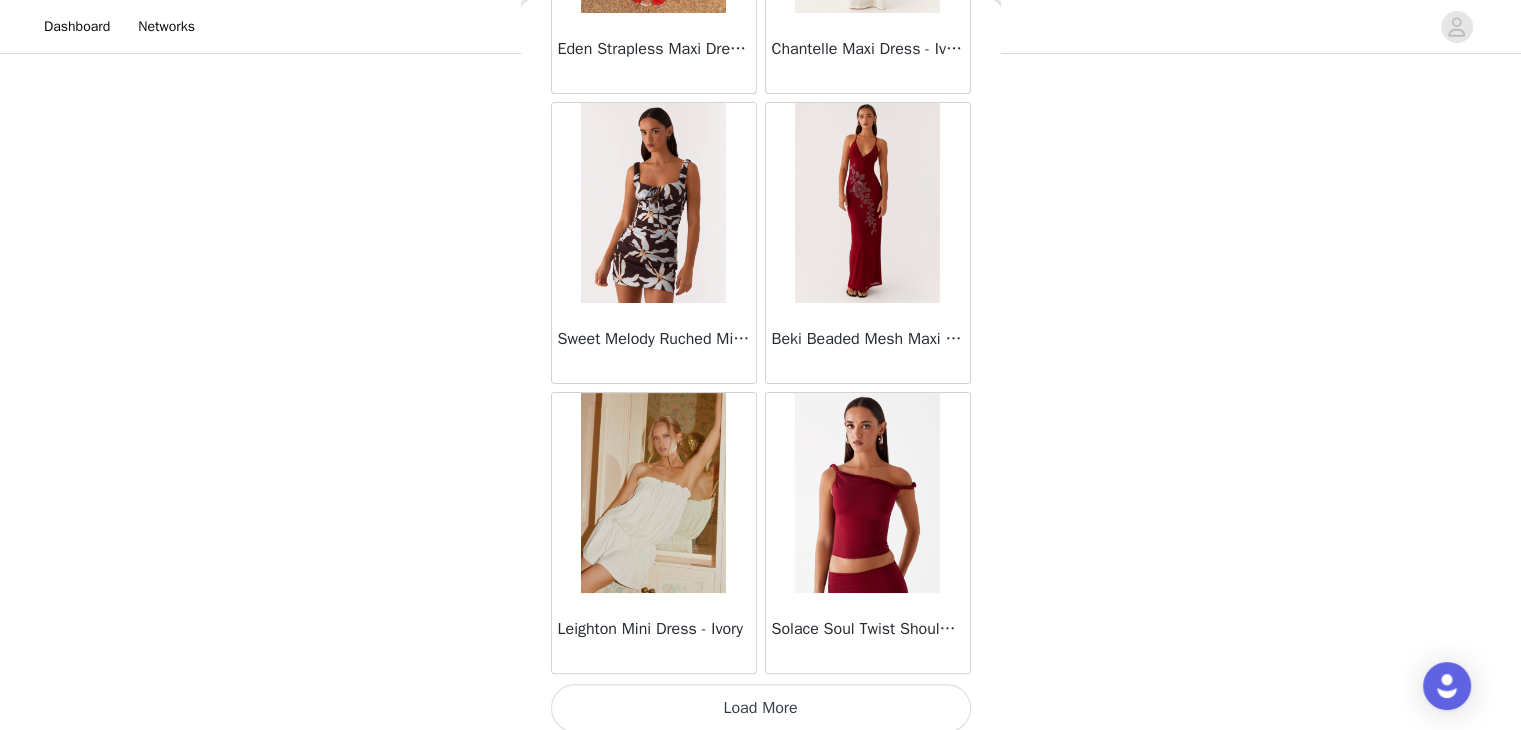 click on "Load More" at bounding box center (761, 708) 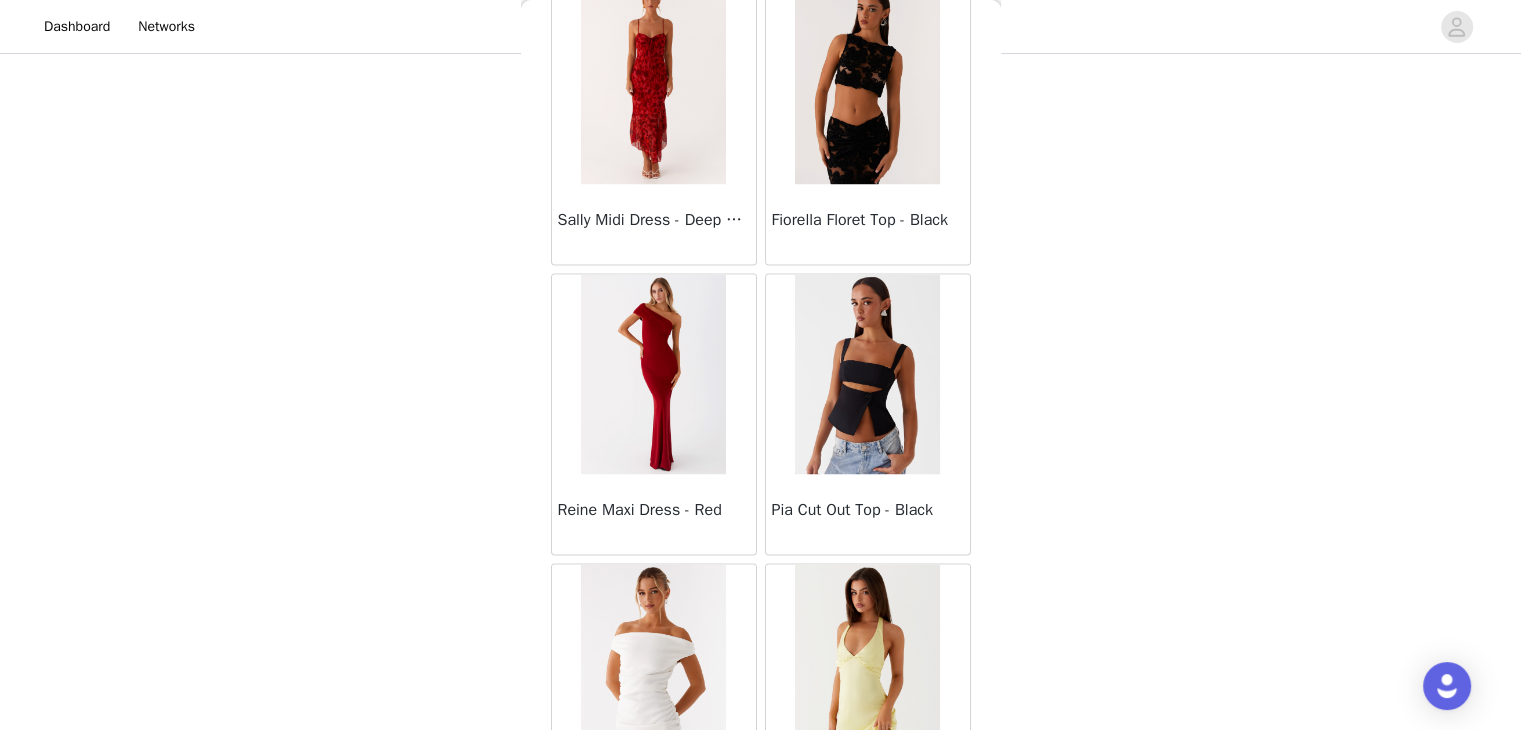 scroll, scrollTop: 11014, scrollLeft: 0, axis: vertical 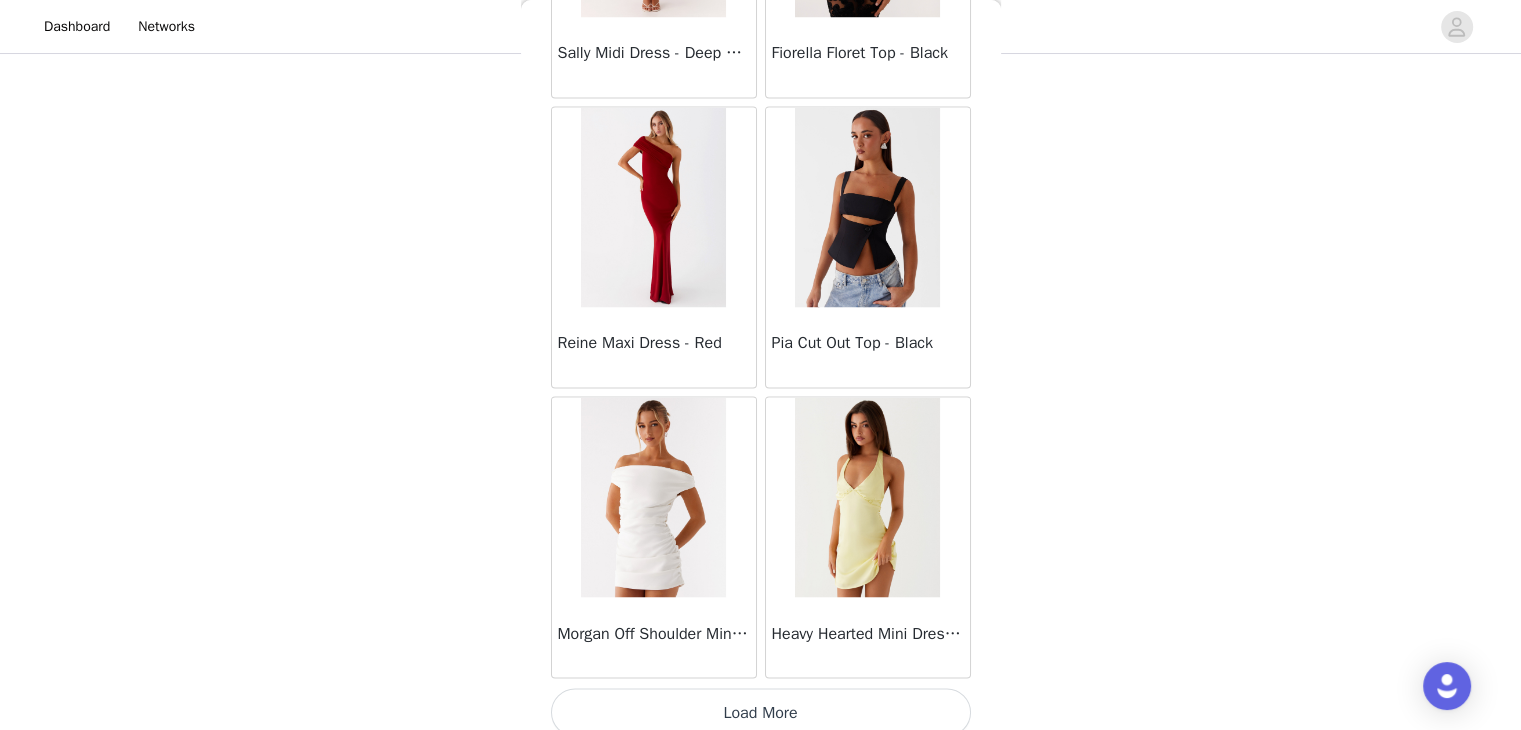 click on "Load More" at bounding box center [761, 712] 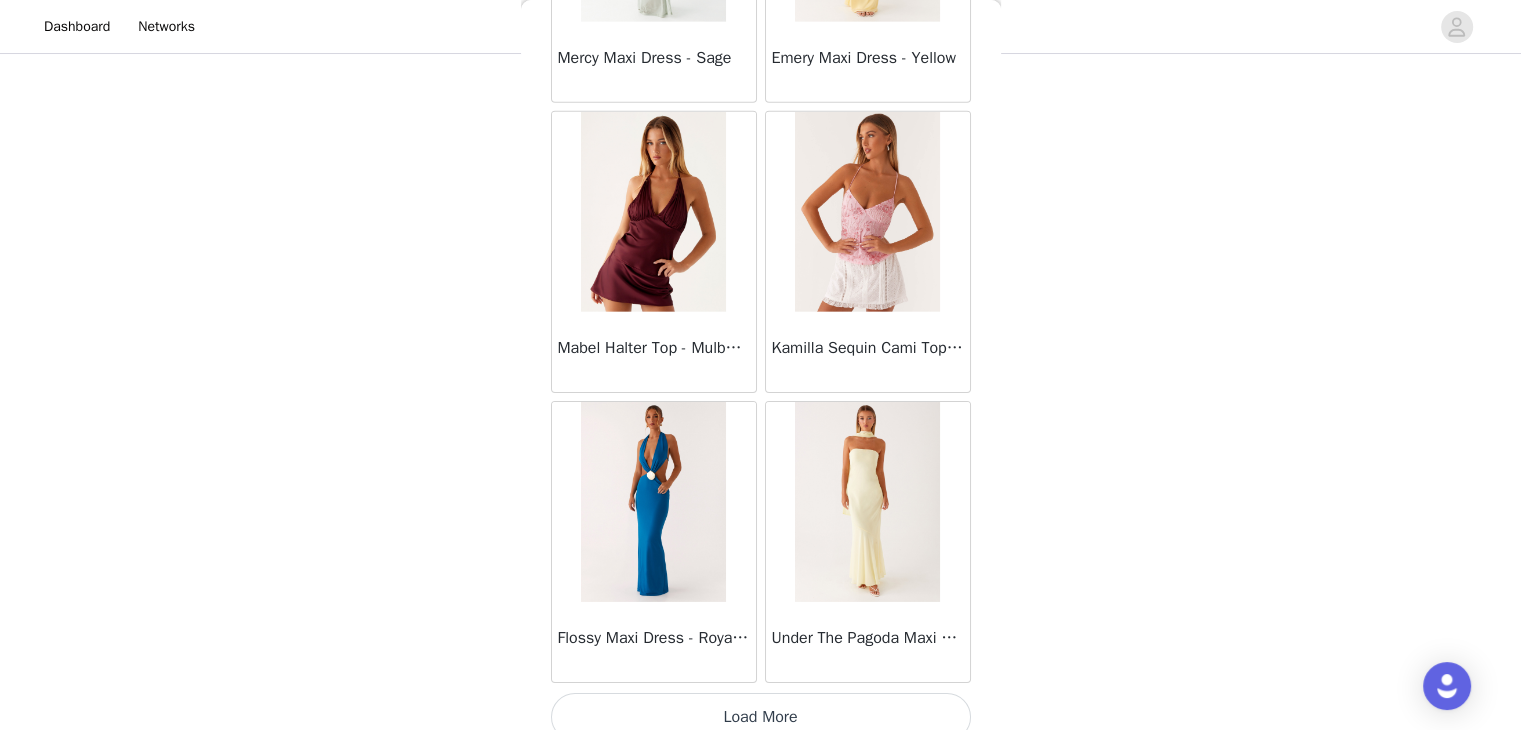 scroll, scrollTop: 13910, scrollLeft: 0, axis: vertical 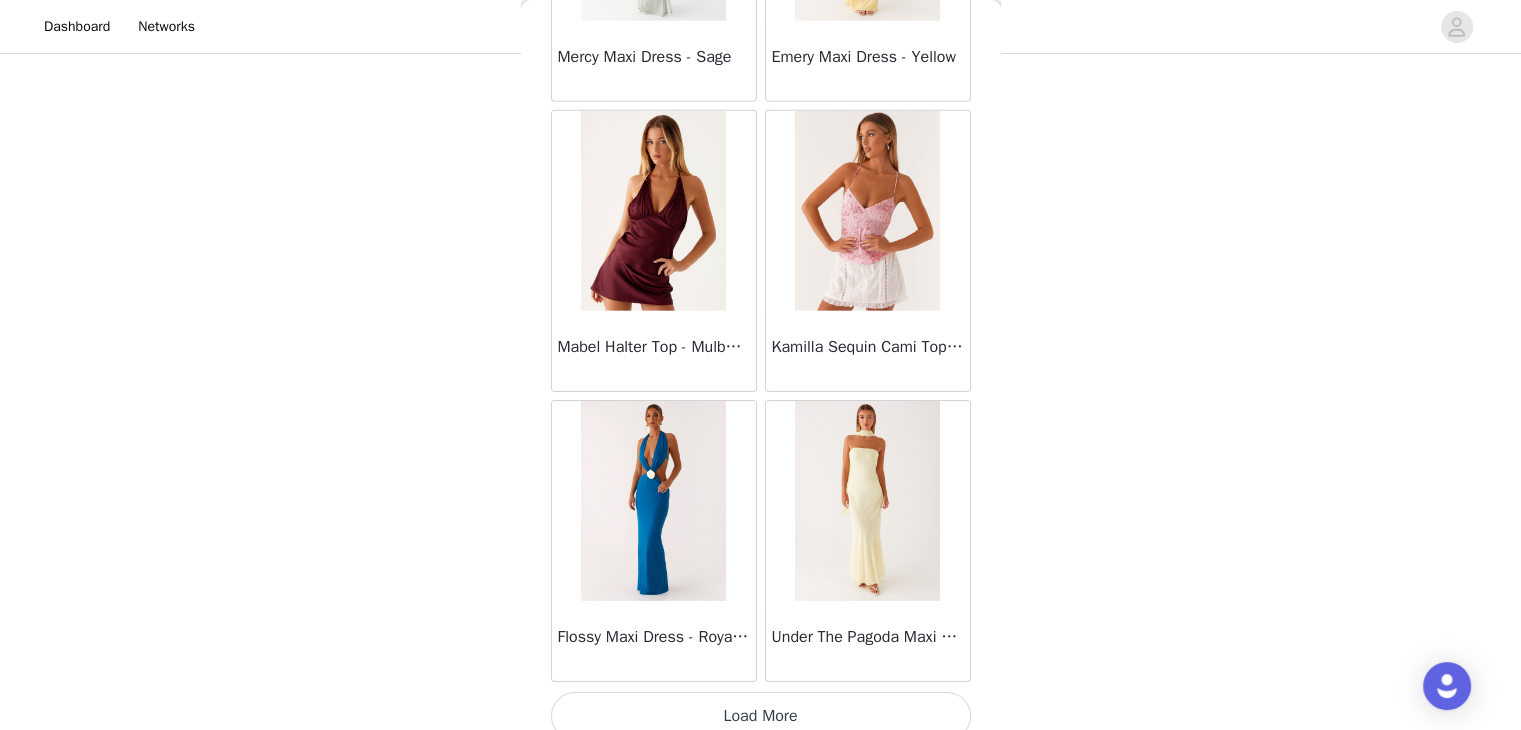click on "Load More" at bounding box center (761, 716) 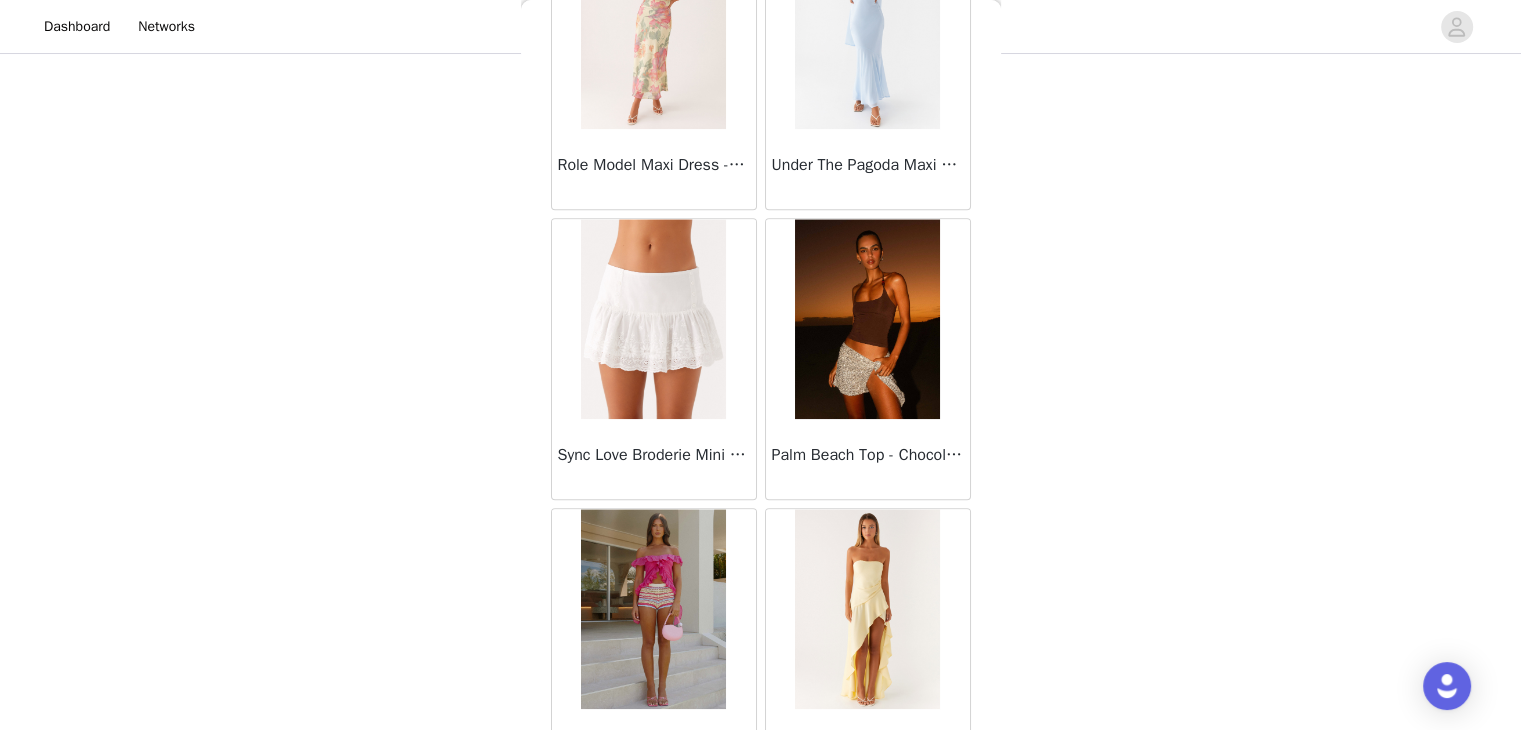scroll, scrollTop: 16806, scrollLeft: 0, axis: vertical 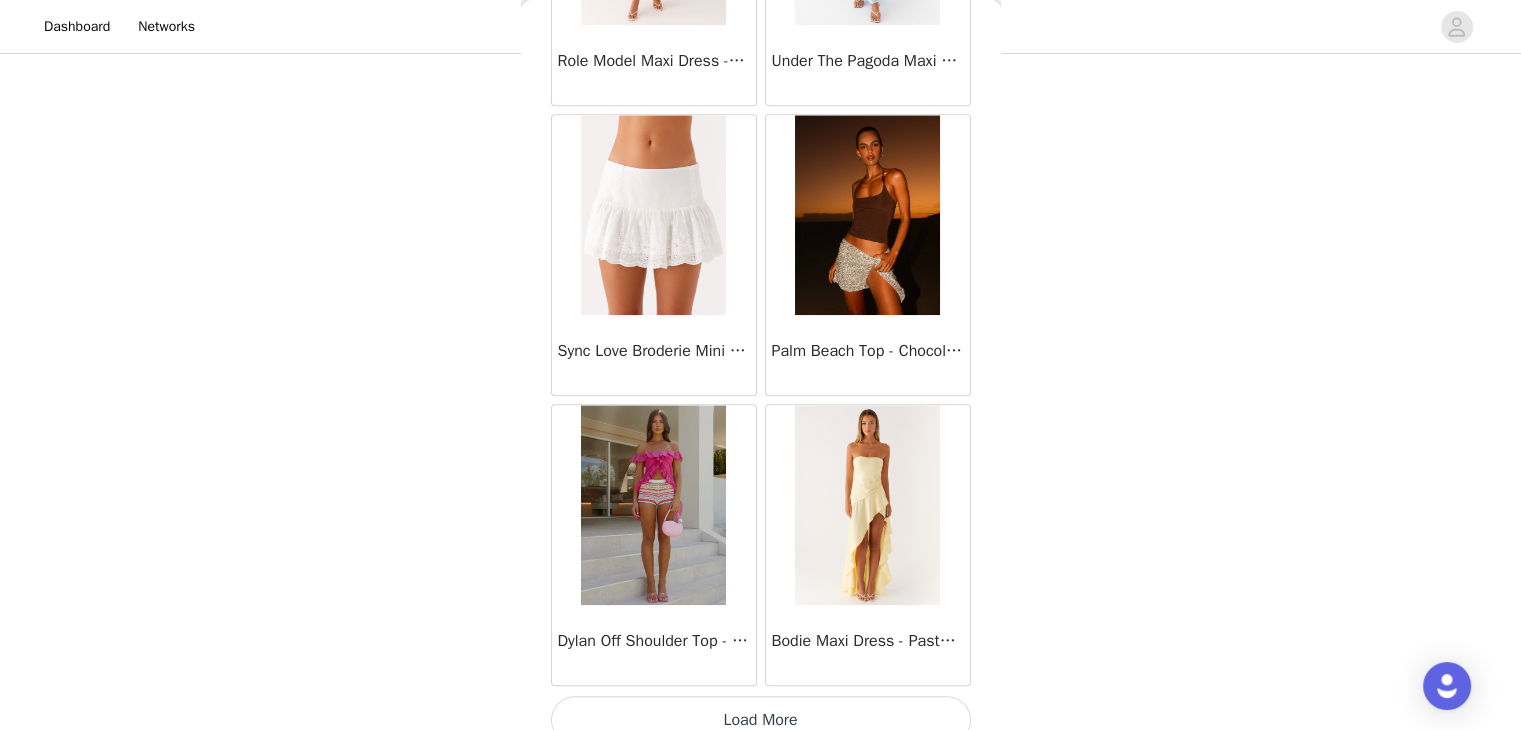 click on "Load More" at bounding box center (761, 720) 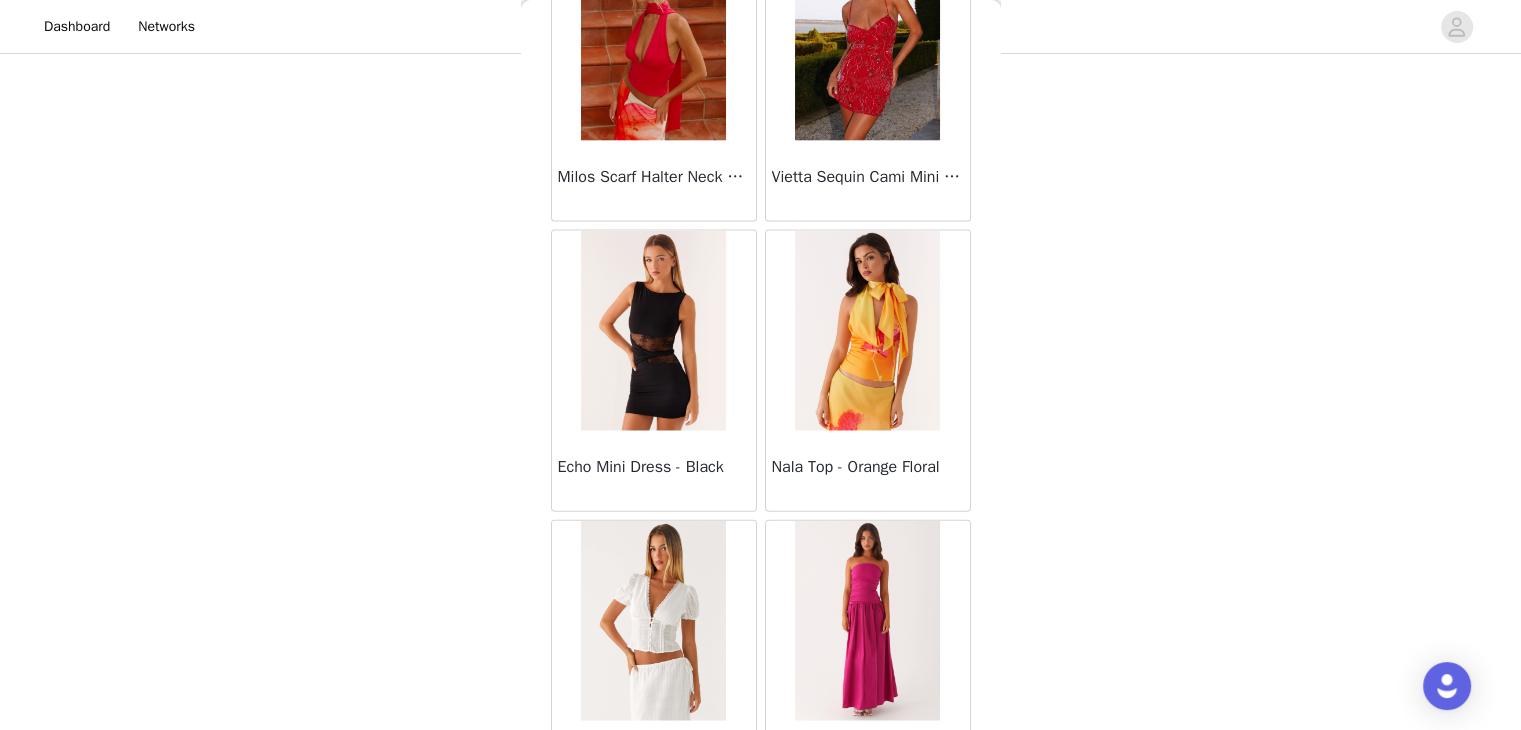 scroll, scrollTop: 19702, scrollLeft: 0, axis: vertical 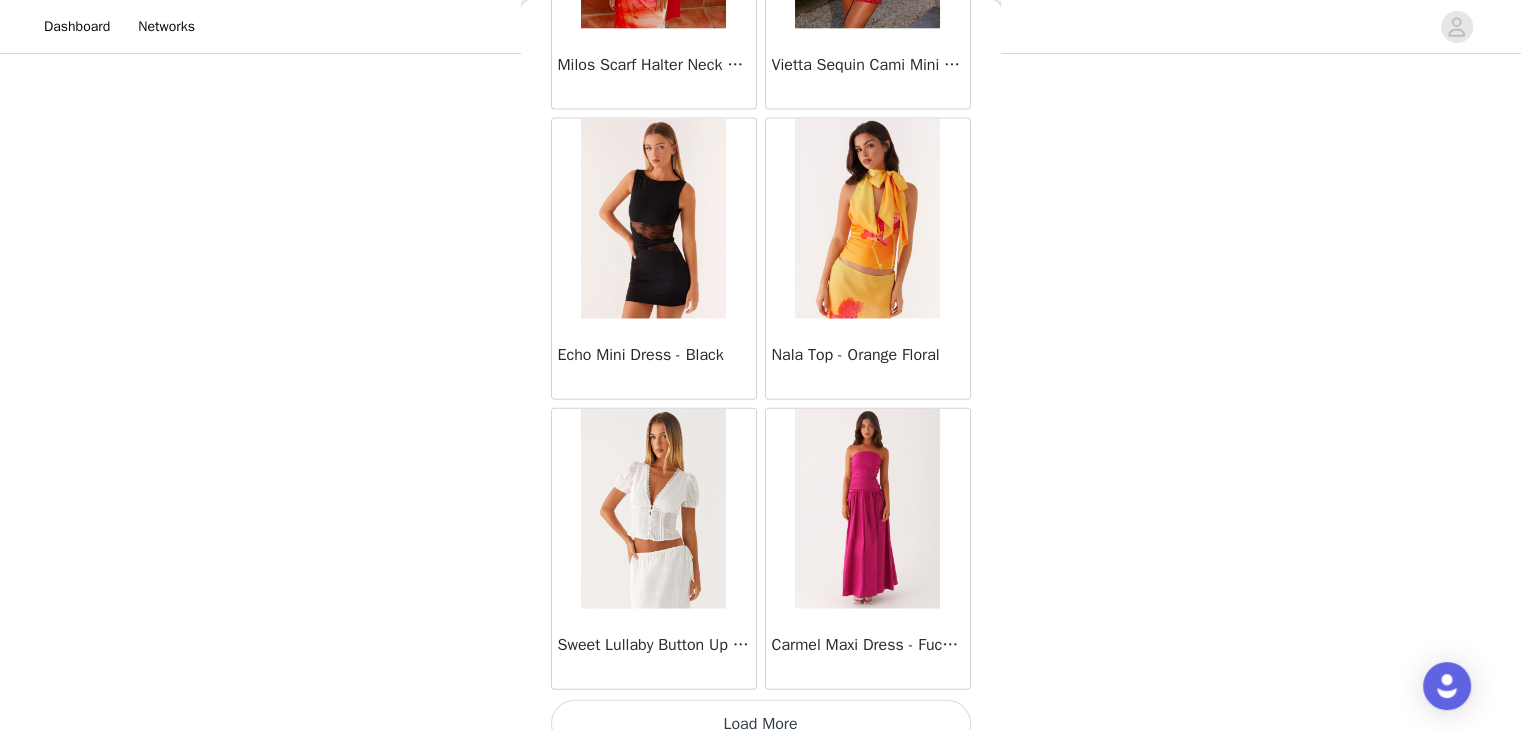 click on "Load More" at bounding box center [761, 724] 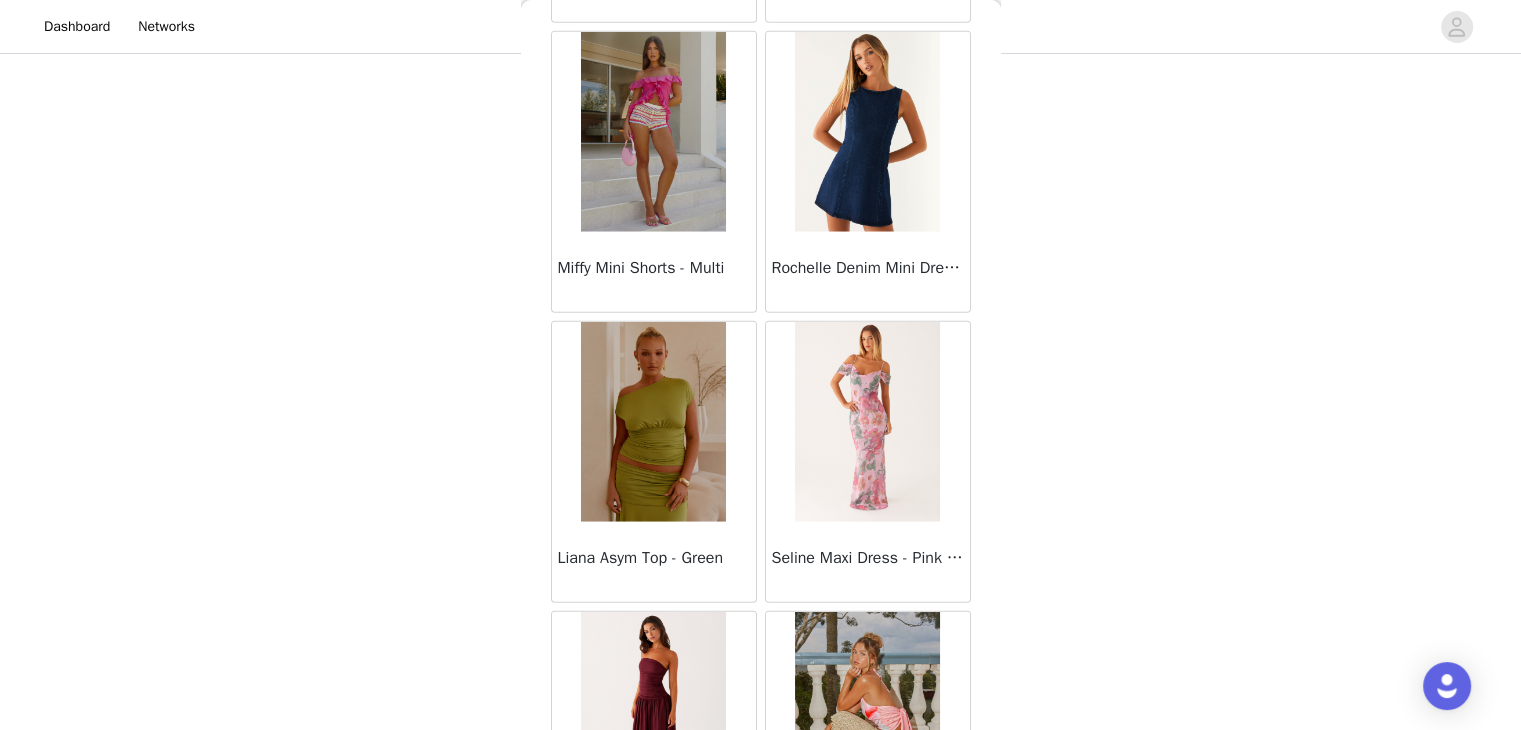 scroll, scrollTop: 20610, scrollLeft: 0, axis: vertical 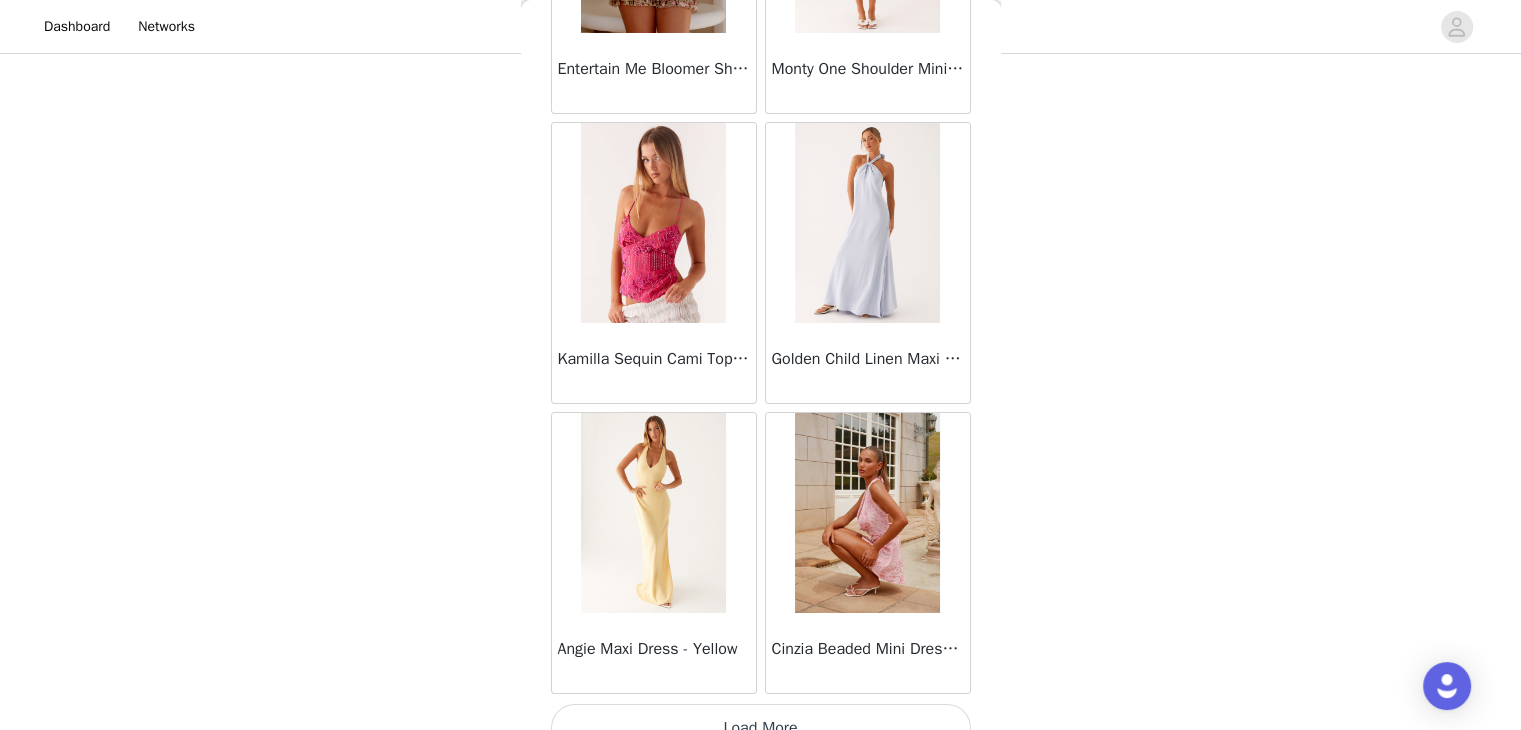 click on "Load More" at bounding box center [761, 728] 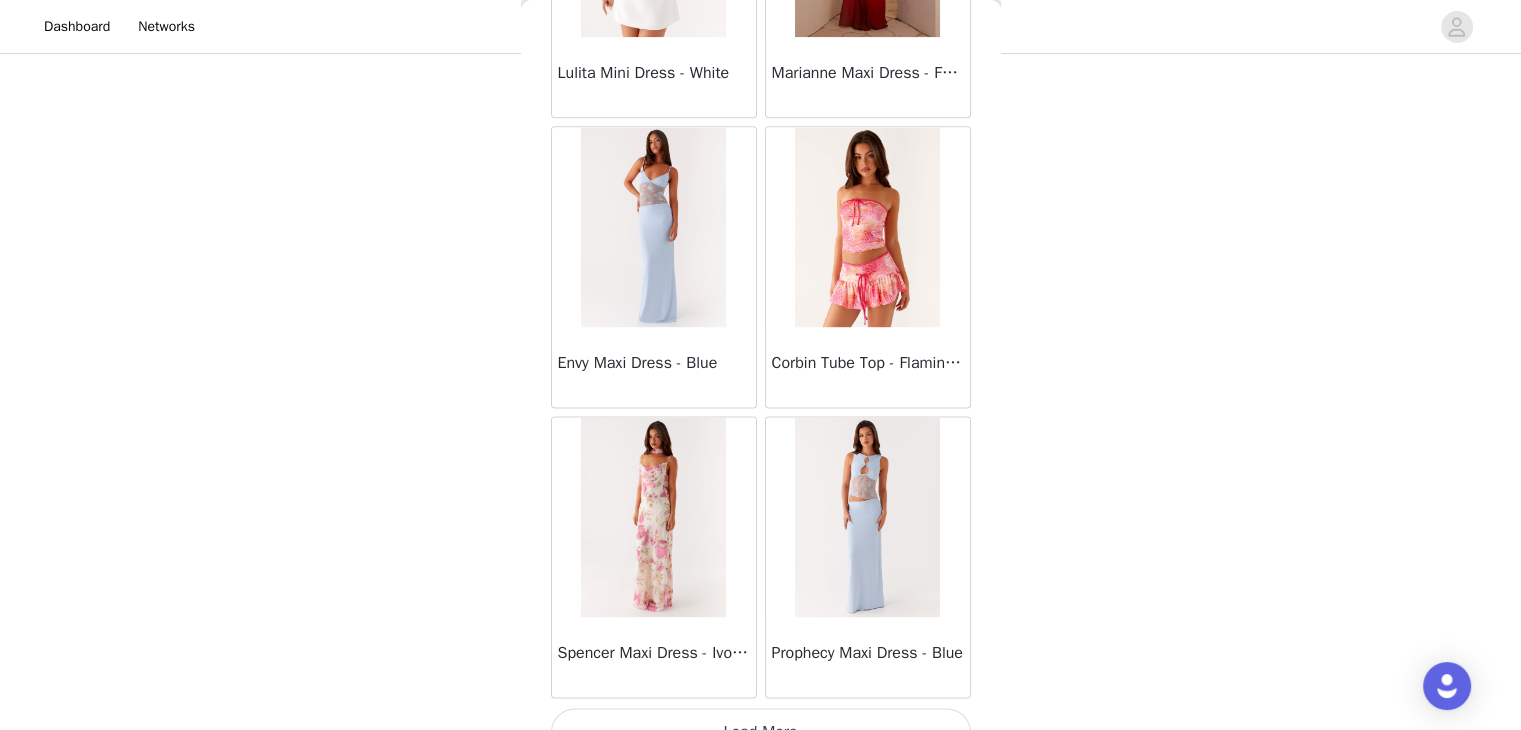 scroll, scrollTop: 25493, scrollLeft: 0, axis: vertical 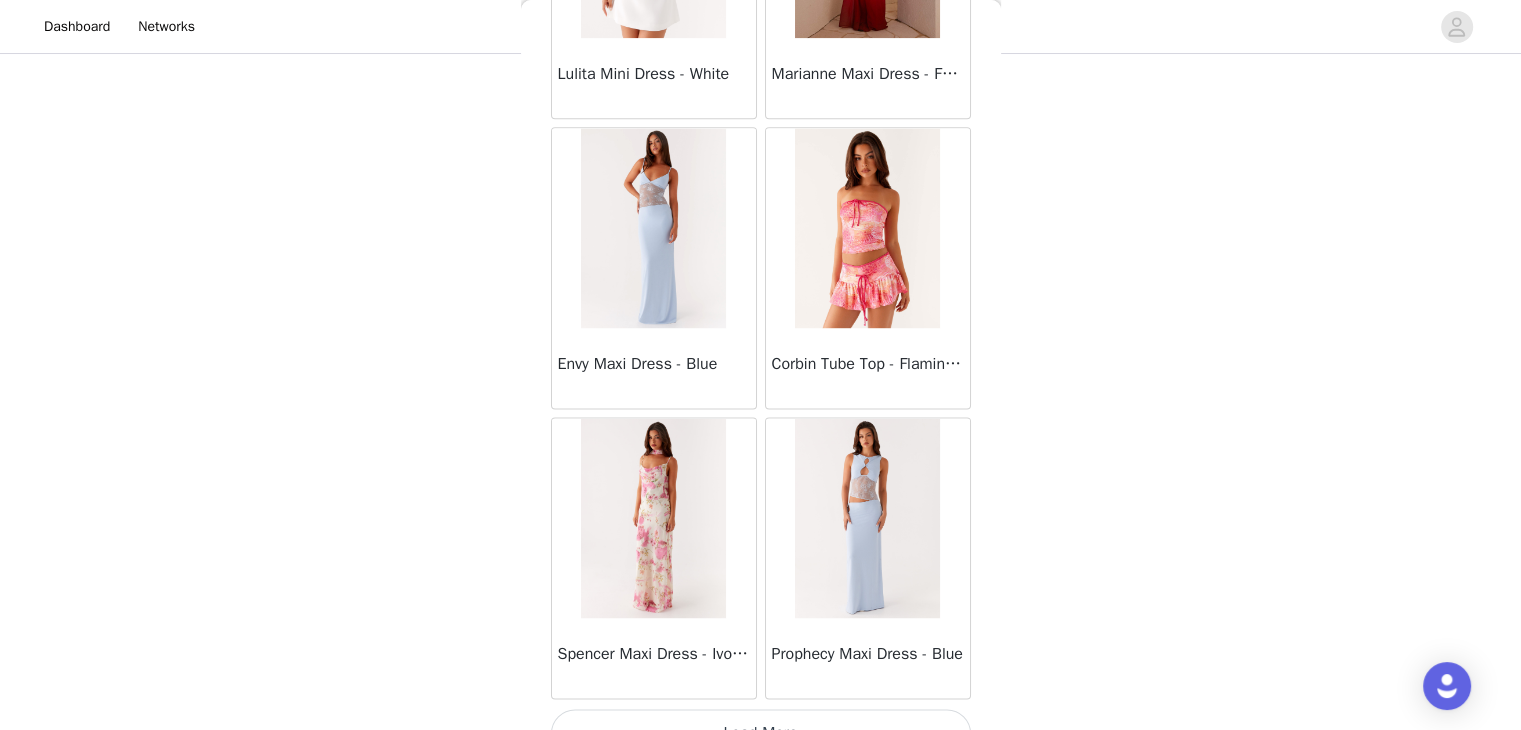 click on "Load More" at bounding box center [761, 733] 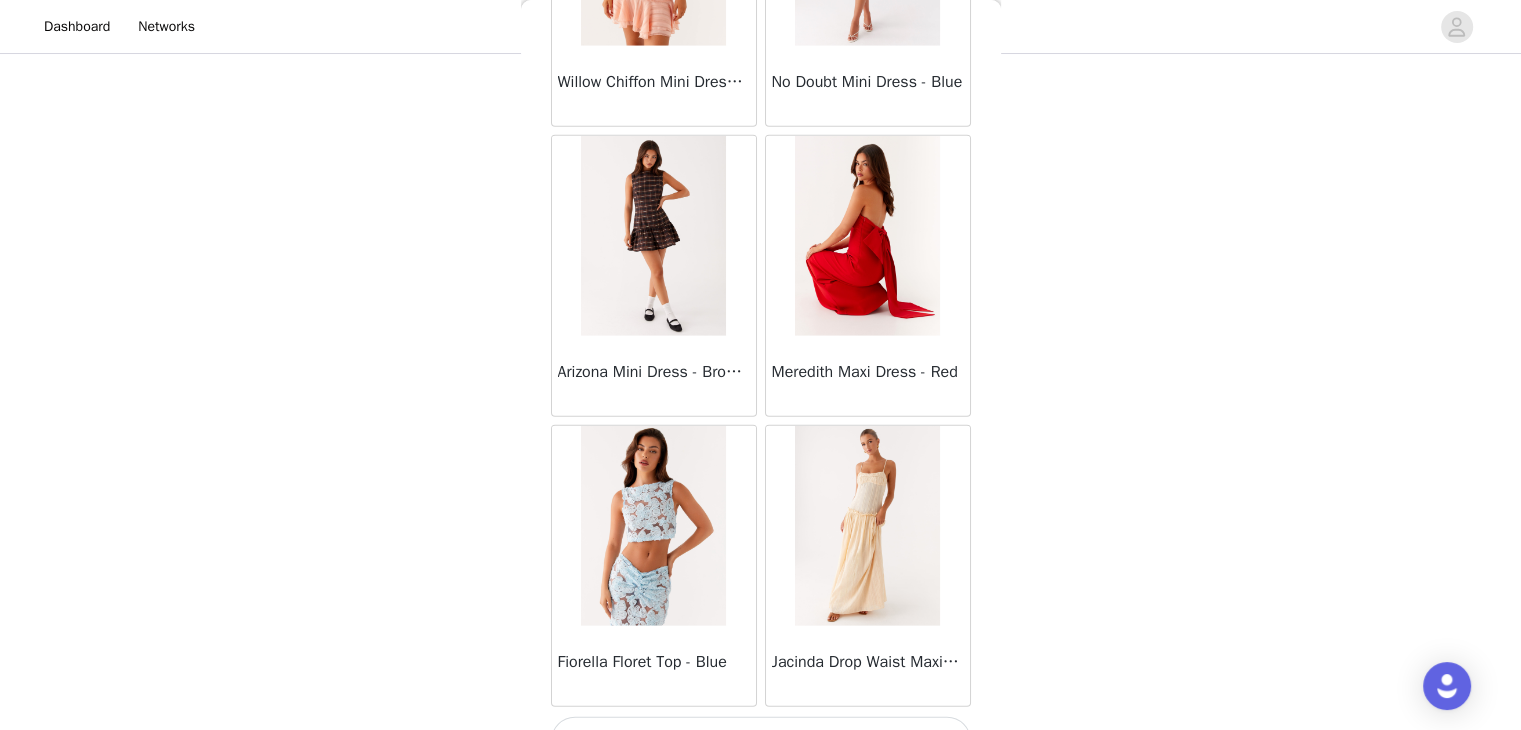 scroll, scrollTop: 28390, scrollLeft: 0, axis: vertical 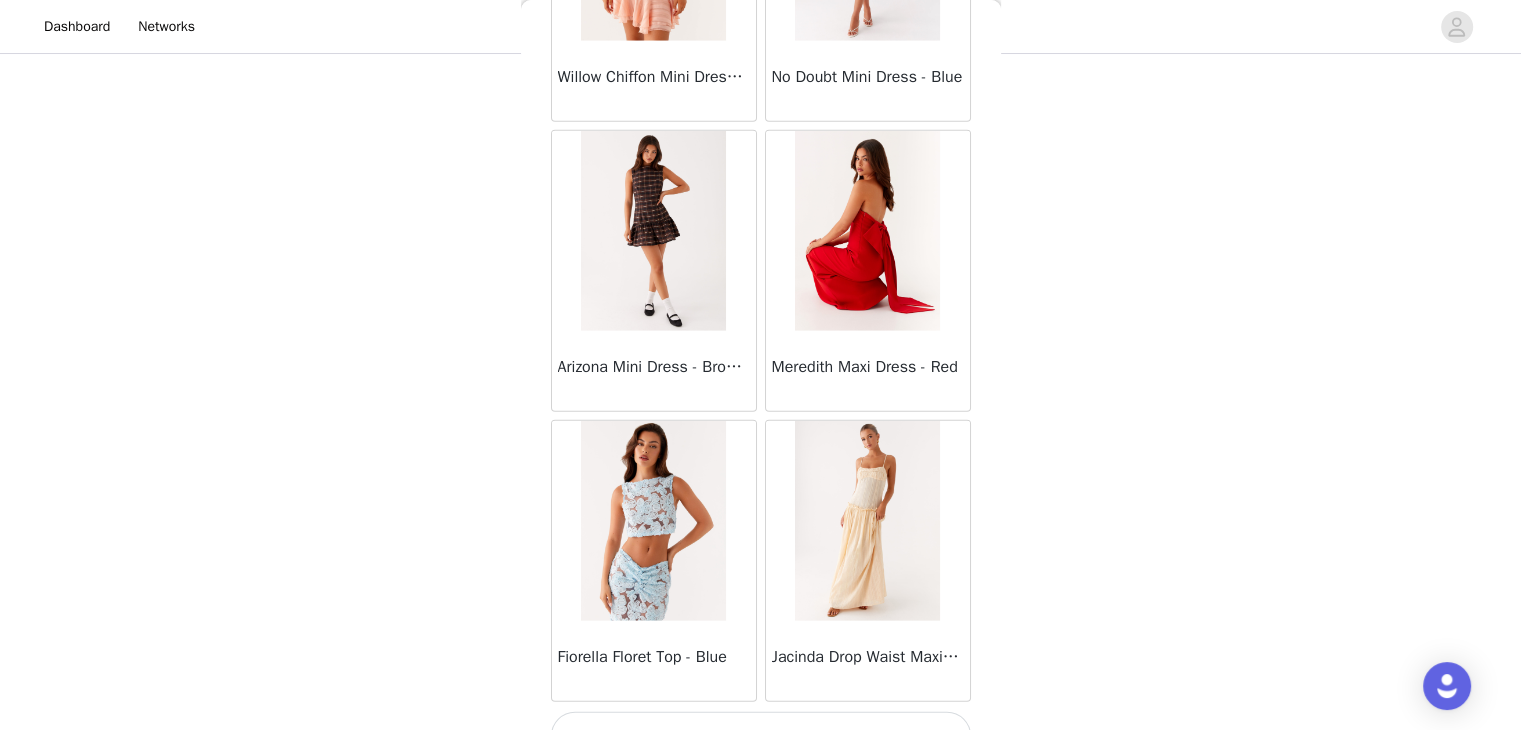 click on "Load More" at bounding box center [761, 736] 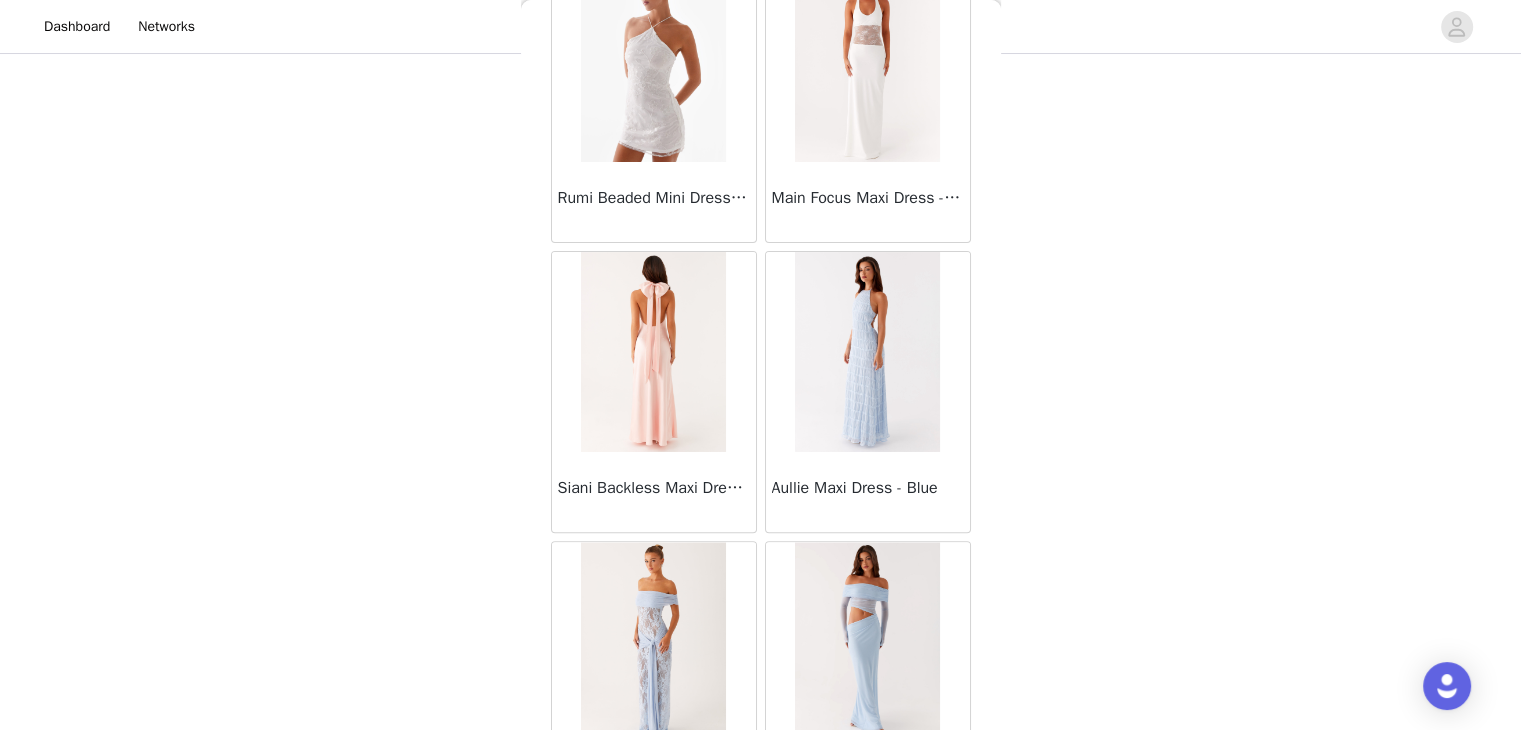 scroll, scrollTop: 31286, scrollLeft: 0, axis: vertical 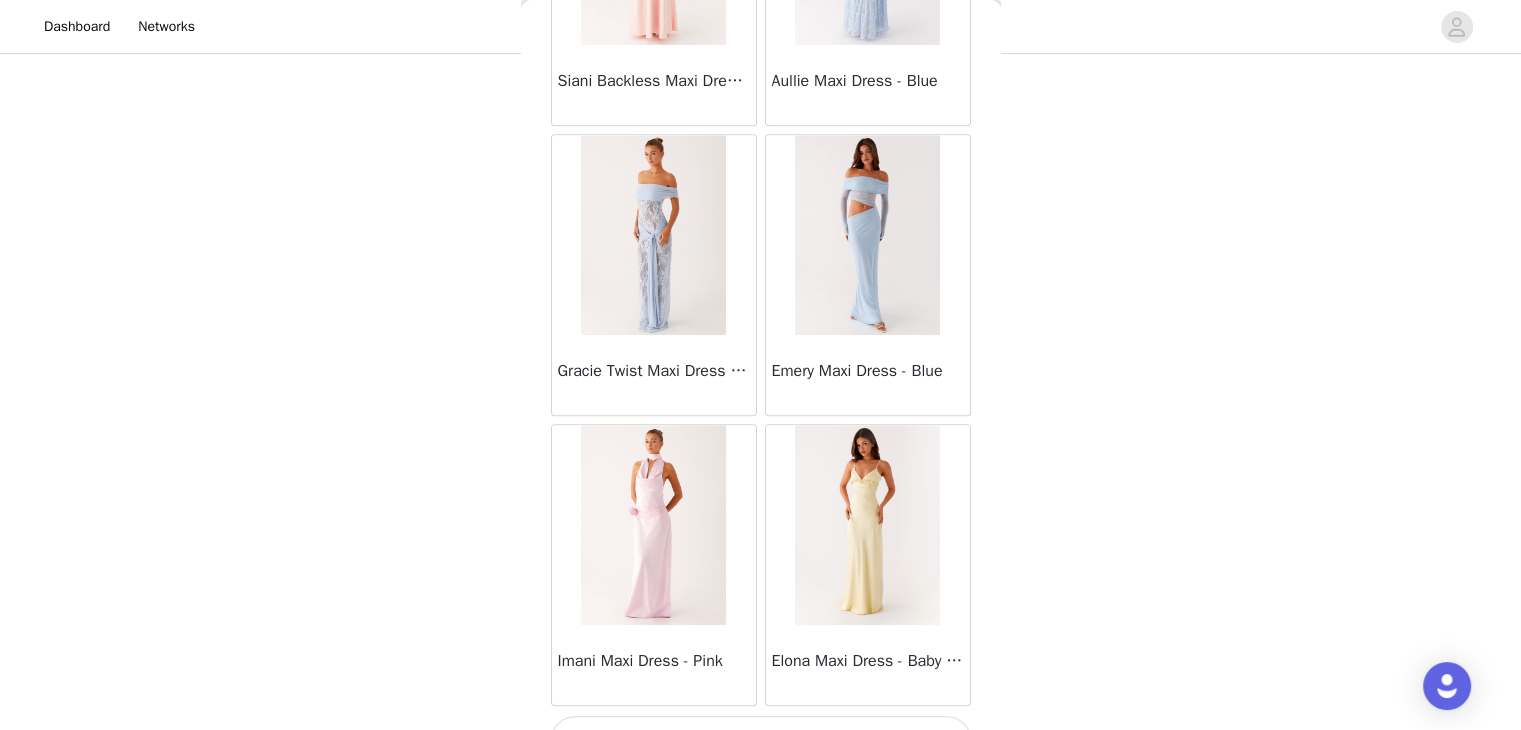 click on "Load More" at bounding box center (761, 740) 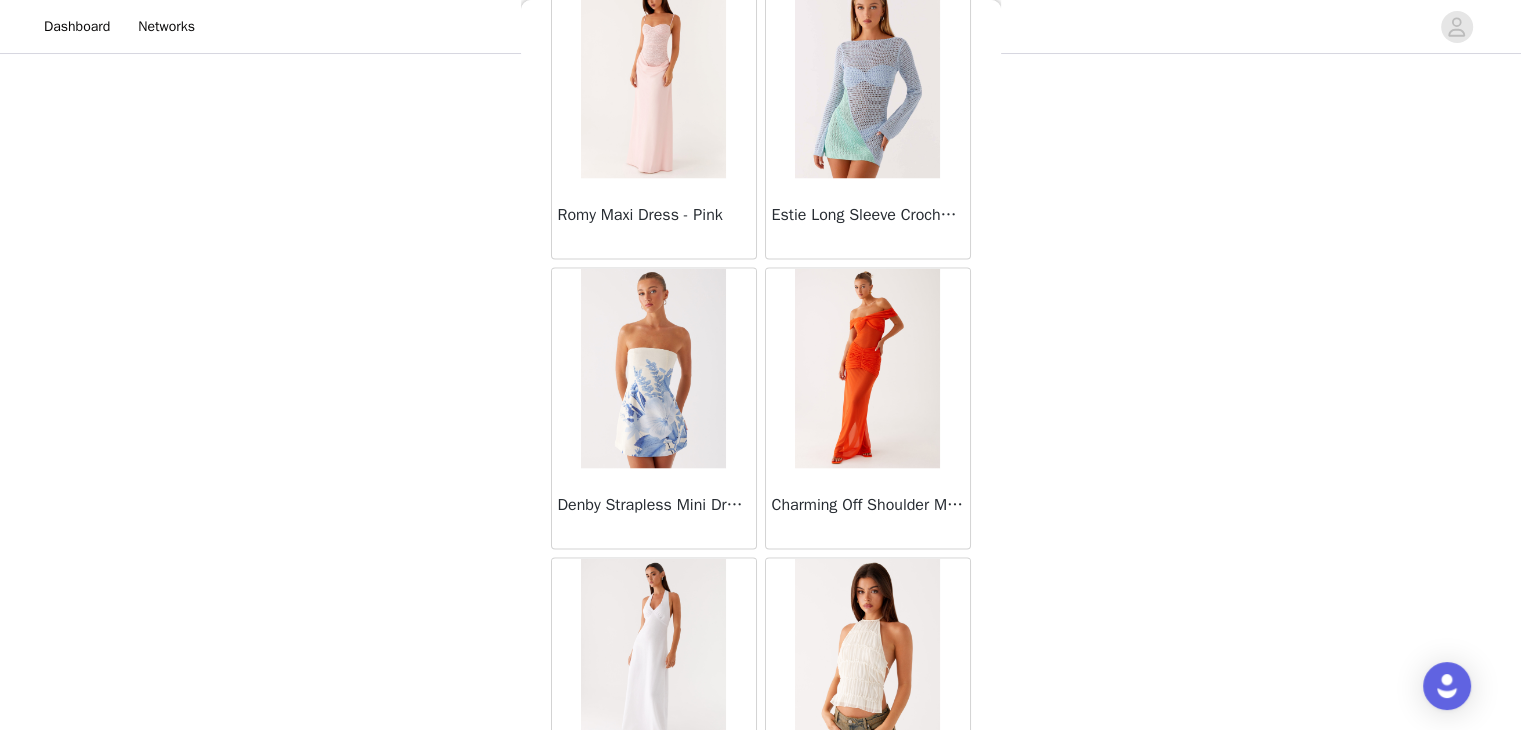 scroll, scrollTop: 34182, scrollLeft: 0, axis: vertical 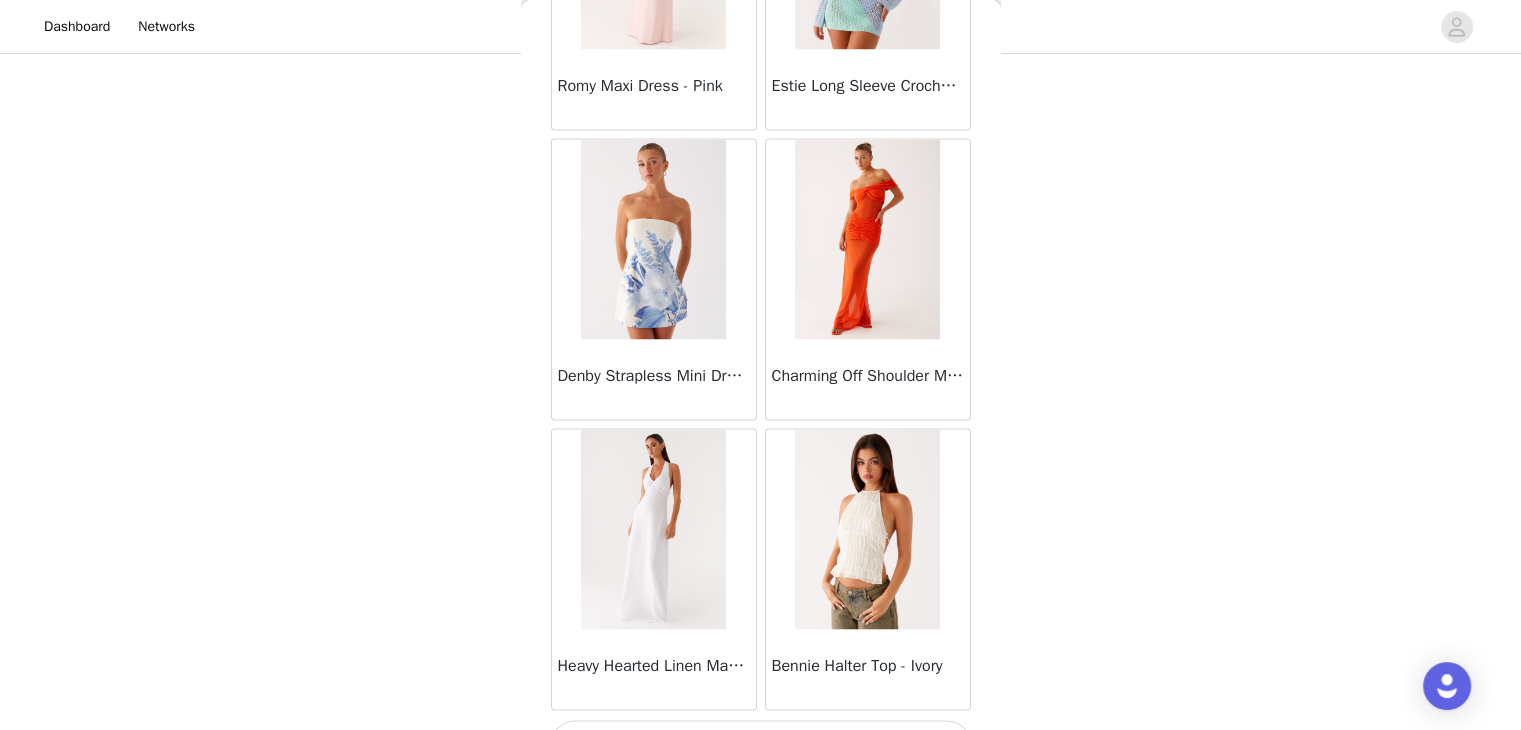 click on "Load More" at bounding box center [761, 744] 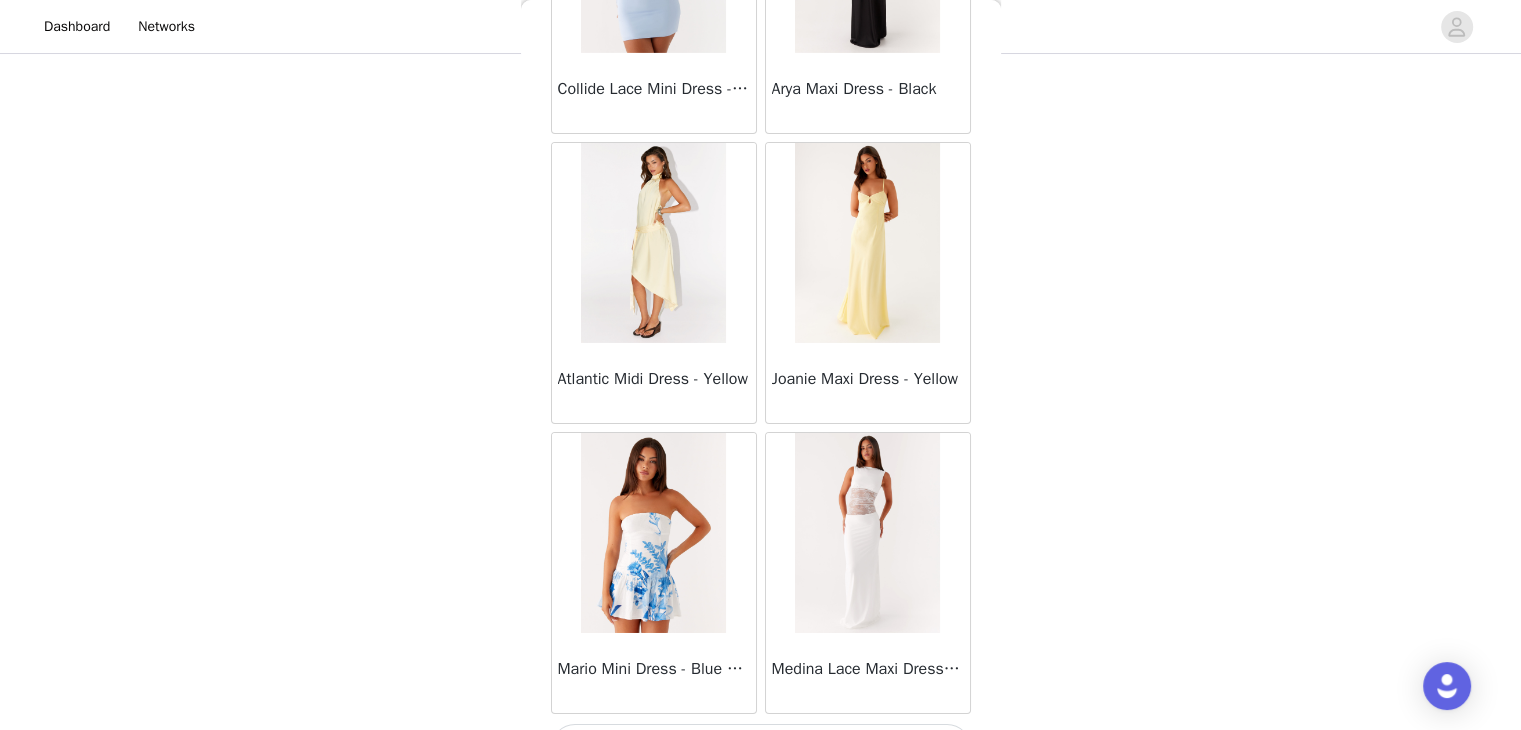 scroll, scrollTop: 37078, scrollLeft: 0, axis: vertical 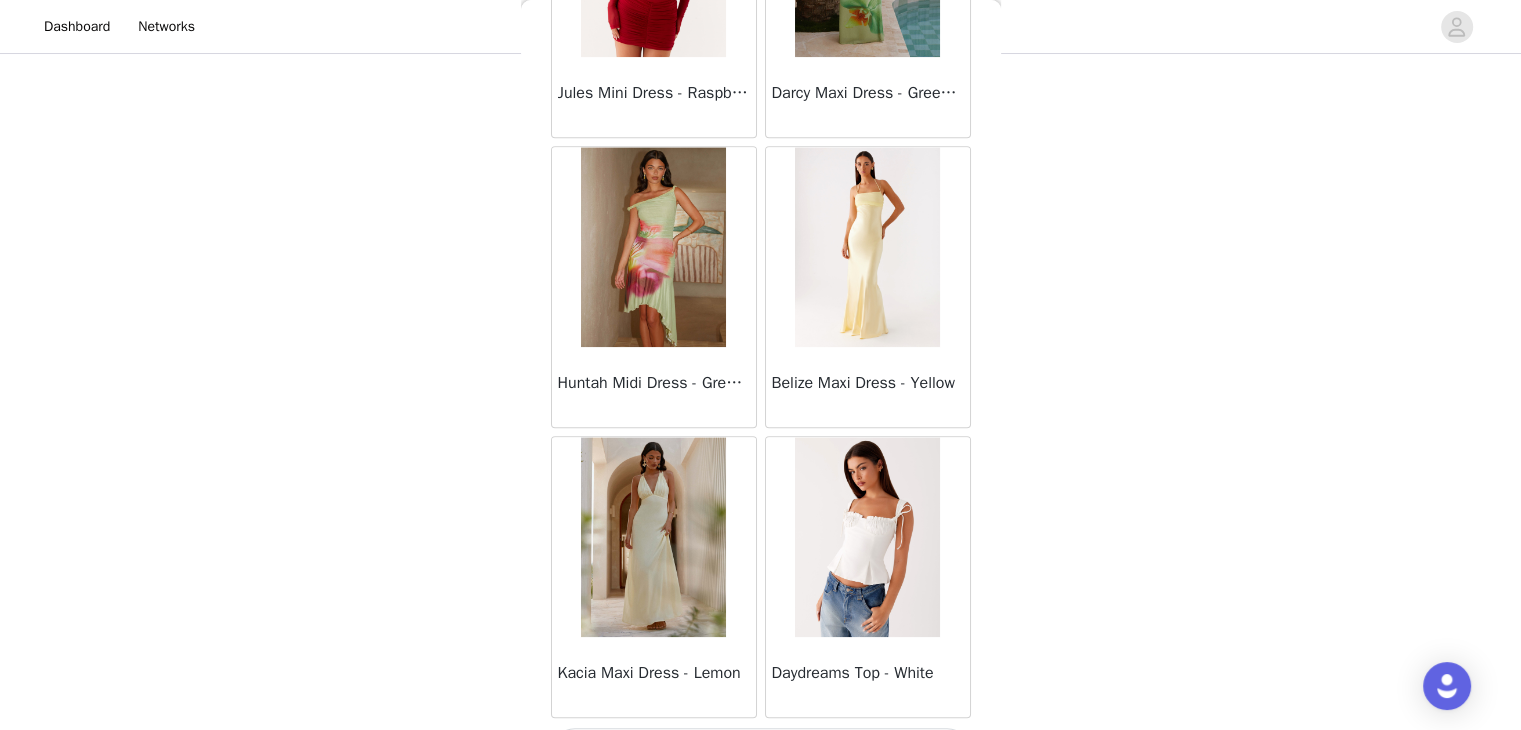click on "Load More" at bounding box center [761, 752] 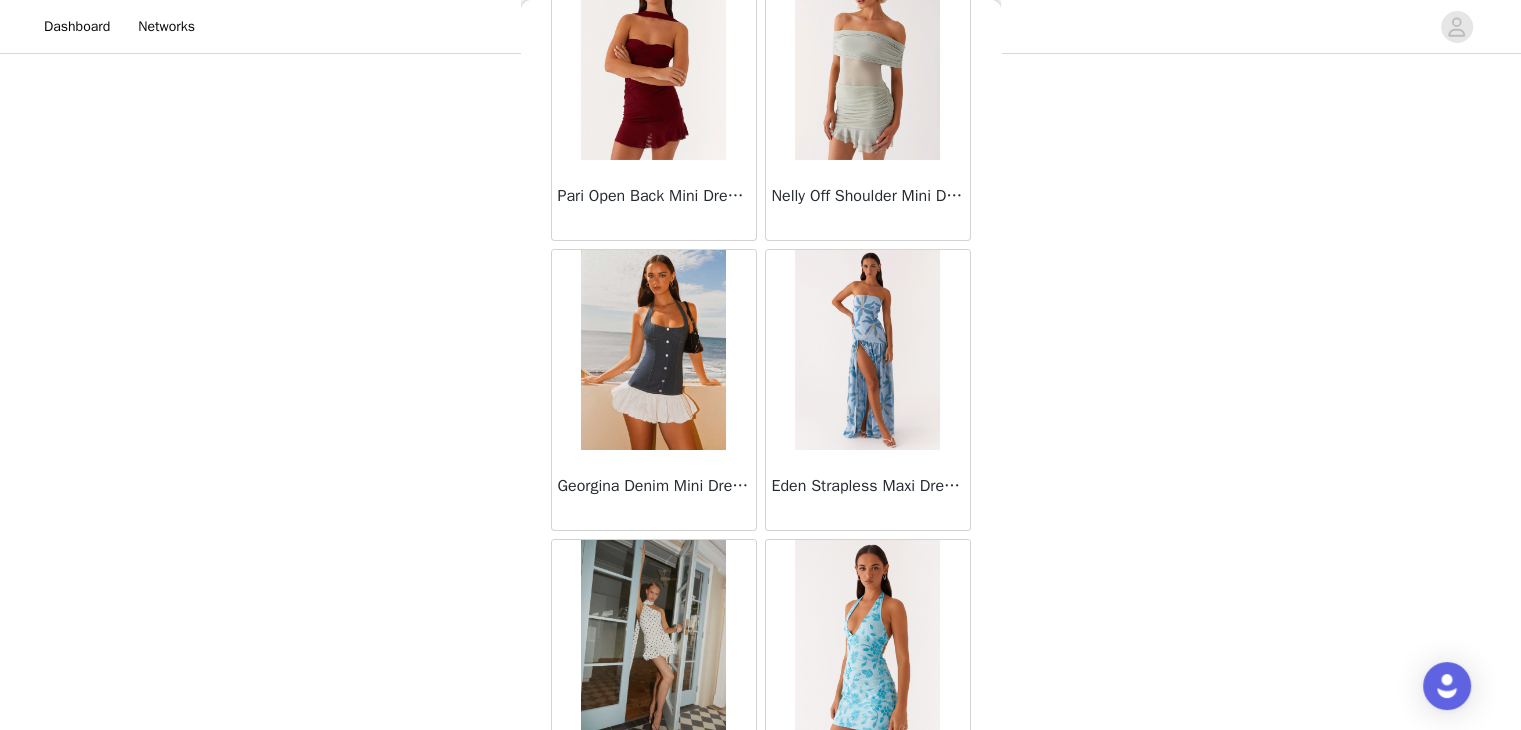 scroll, scrollTop: 7100, scrollLeft: 0, axis: vertical 